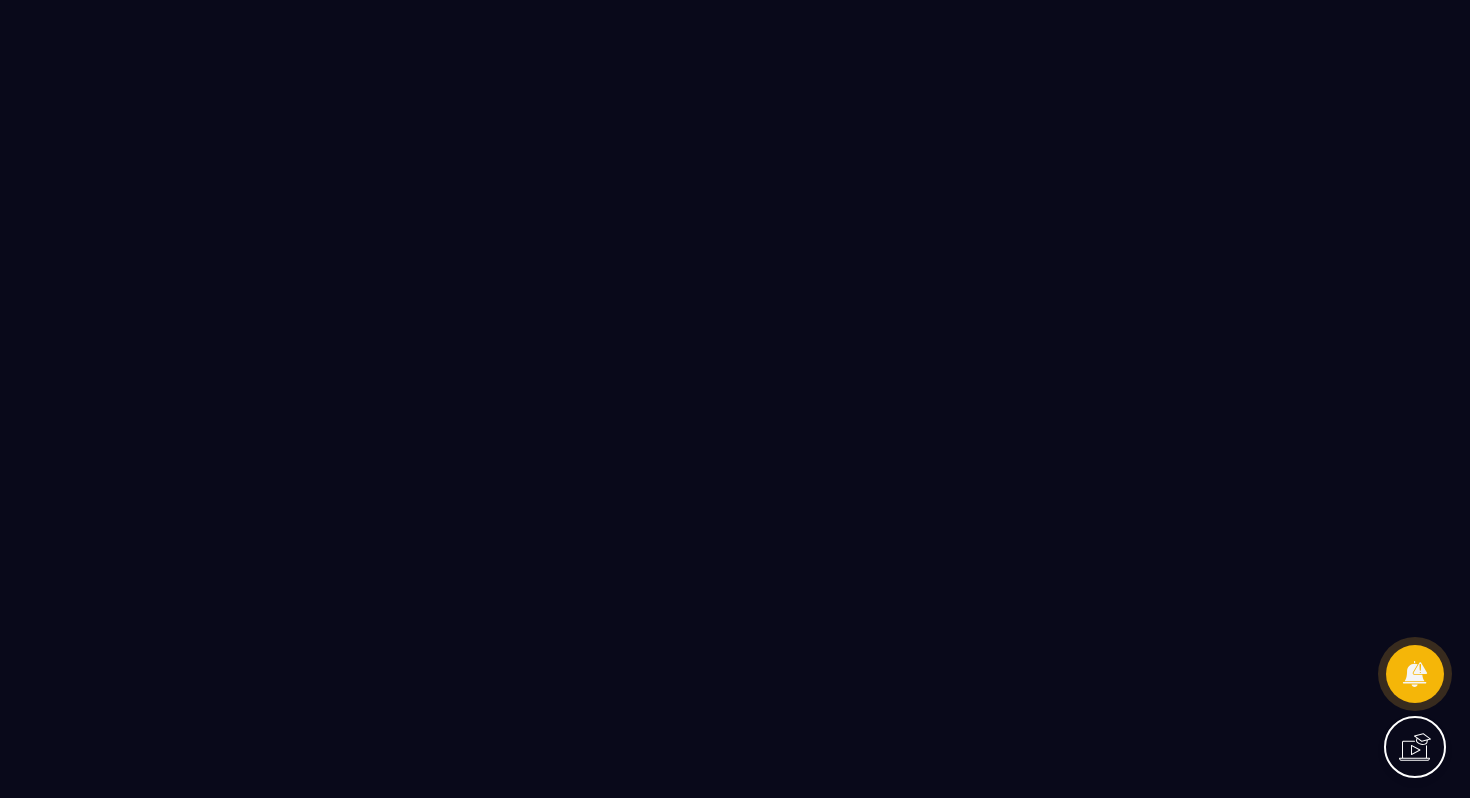 scroll, scrollTop: 0, scrollLeft: 0, axis: both 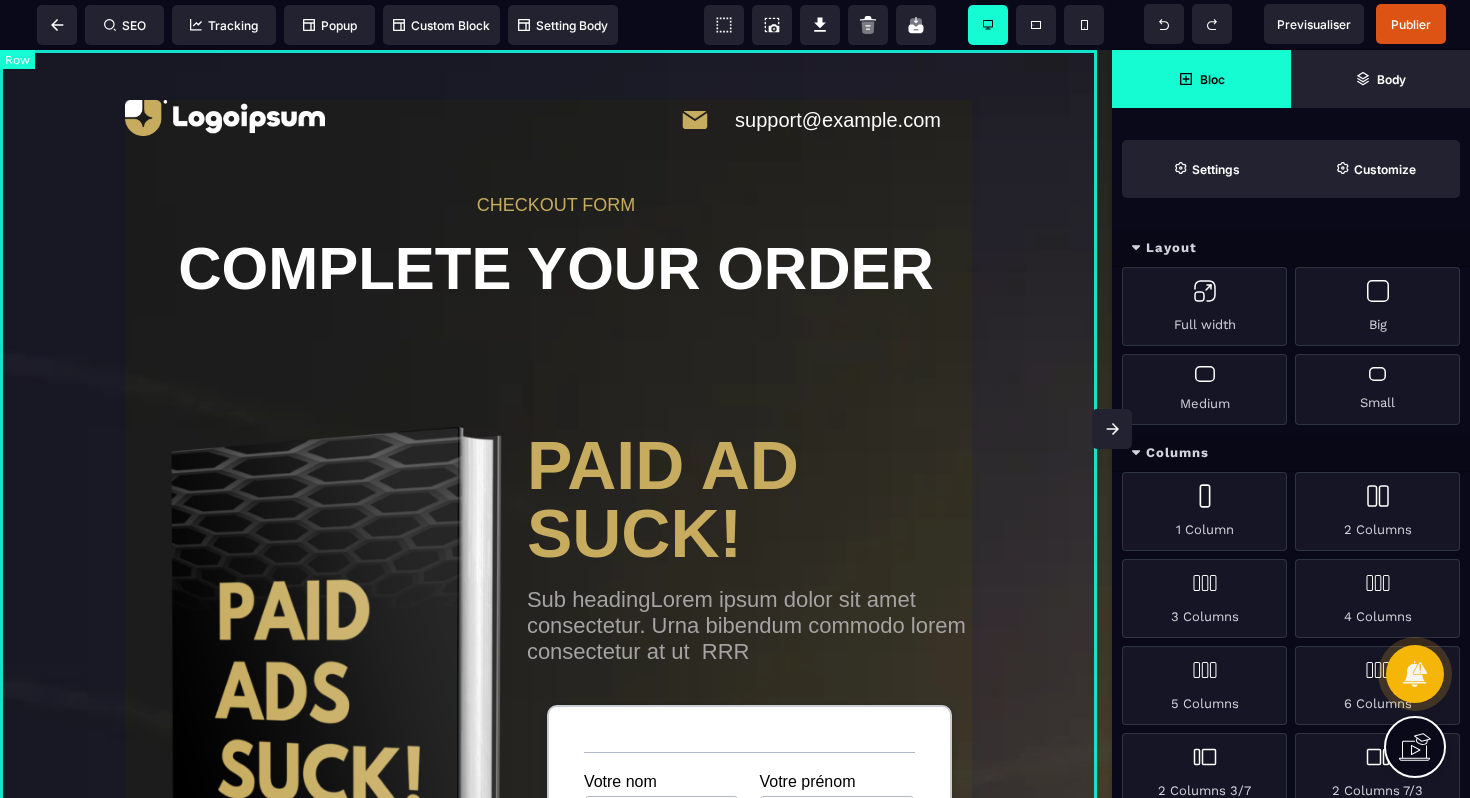 click on "CHECKOUT FORM COMPLETE YOUR ORDER What you get! Launch your business in just 7days Launch your business in just 7days Launch your business in just 7days $10 one time today Lorem ipsum dolor sit amet consectetur. Viverra aenean ut id nulla dolor pulvinar. - Name “So much Clarity” PAID AD SUCK! Sub headingLorem ipsum dolor sit amet consectetur. Urna bibendum commodo lorem consectetur at ut  RRR Votre nom Votre prénom Professionnel Votre entreprise Votre email Confirmez votre email Votre numéro de téléphone Votre numéro et rue Votre ville Votre code postal Carte de crédit PayPal Virement bancaire Numéro de la carte Date d'expiration Cryptogramme Utilisez votre carte de crédit enregistrée sur PayPal PayPal accepte : MasterCard, Visa et Amex. Votre nom et prénom IBAN Veuillez accepter les conditions général de vente Acheter maintenant" at bounding box center [556, 1064] 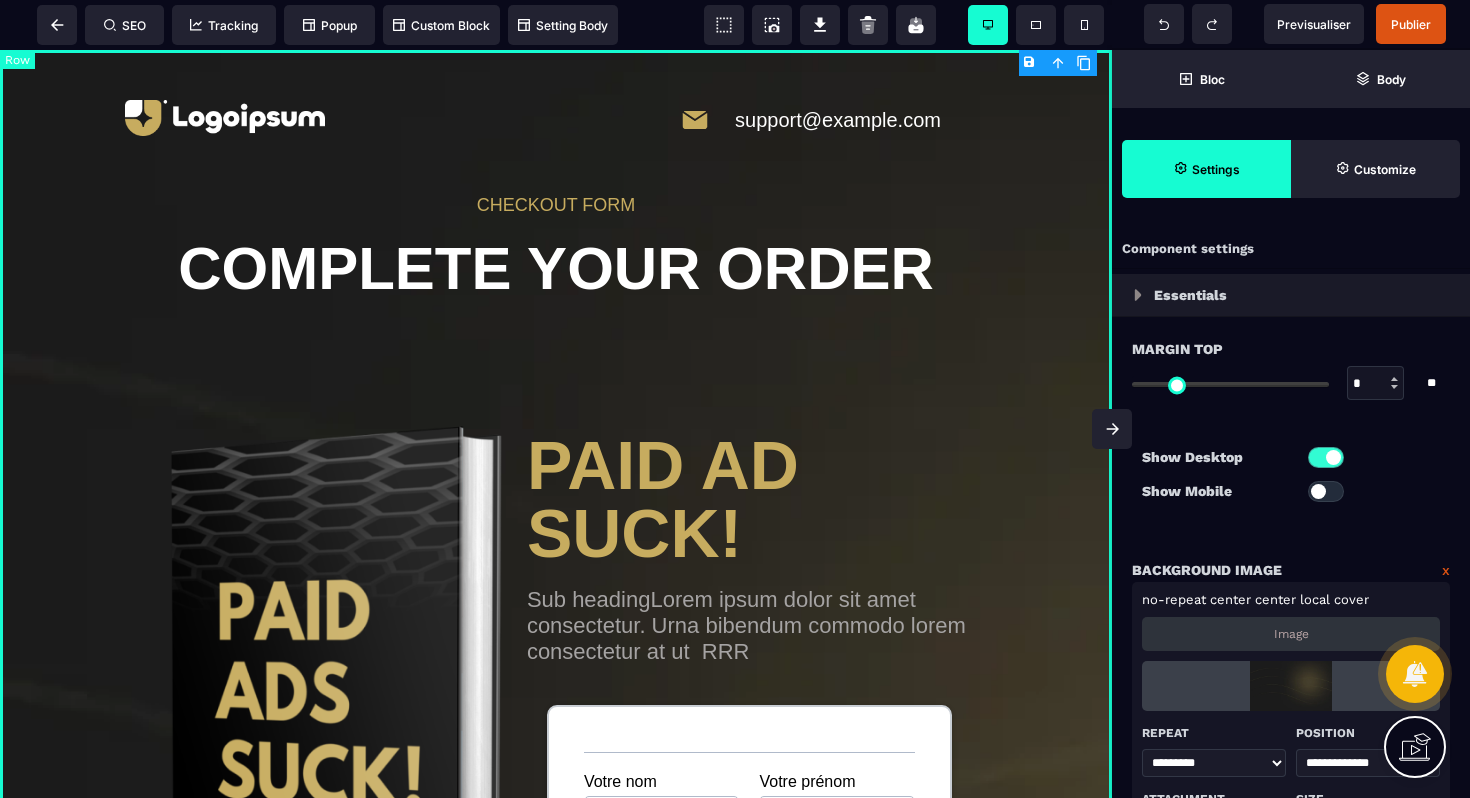 type on "*" 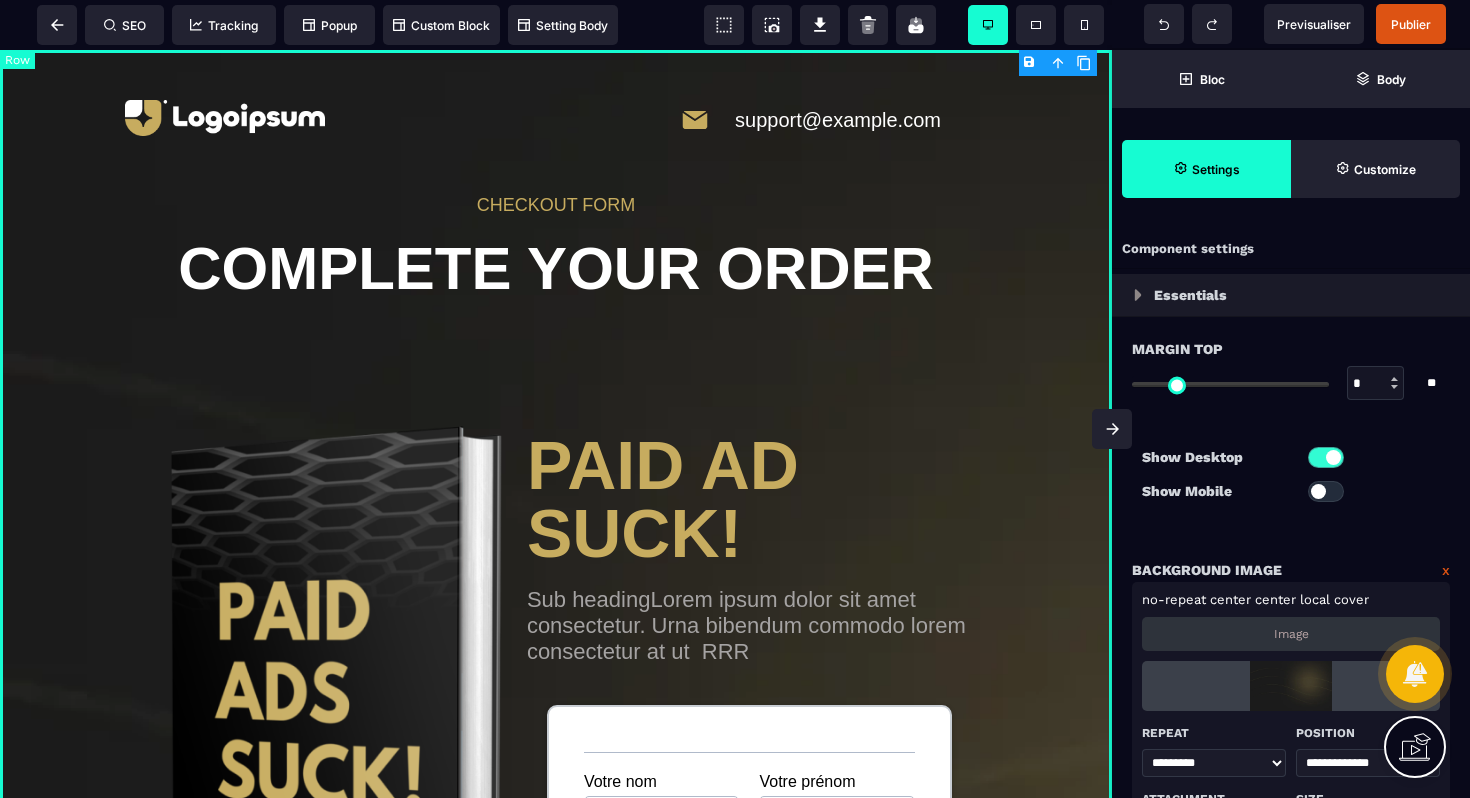type on "*" 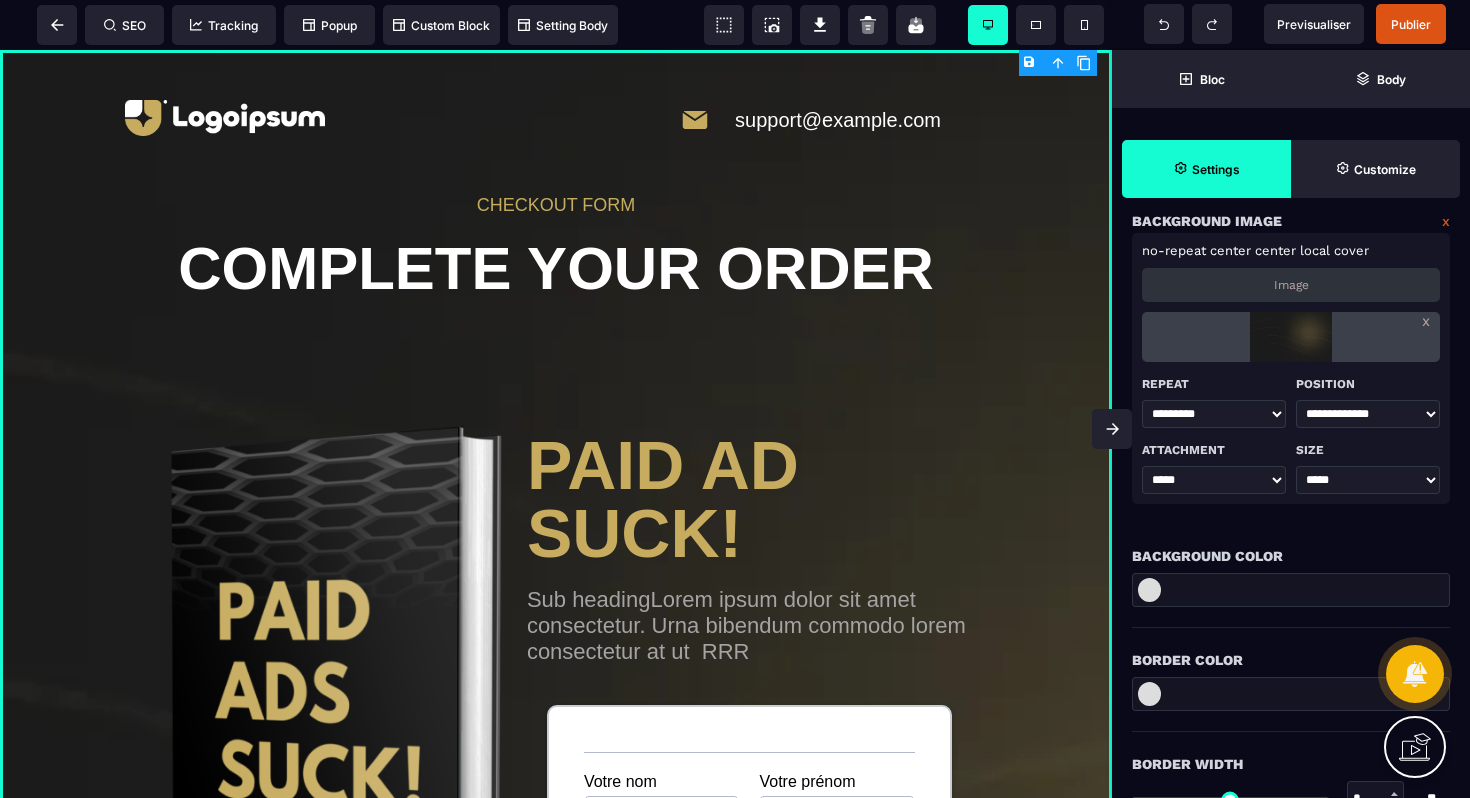 scroll, scrollTop: 499, scrollLeft: 0, axis: vertical 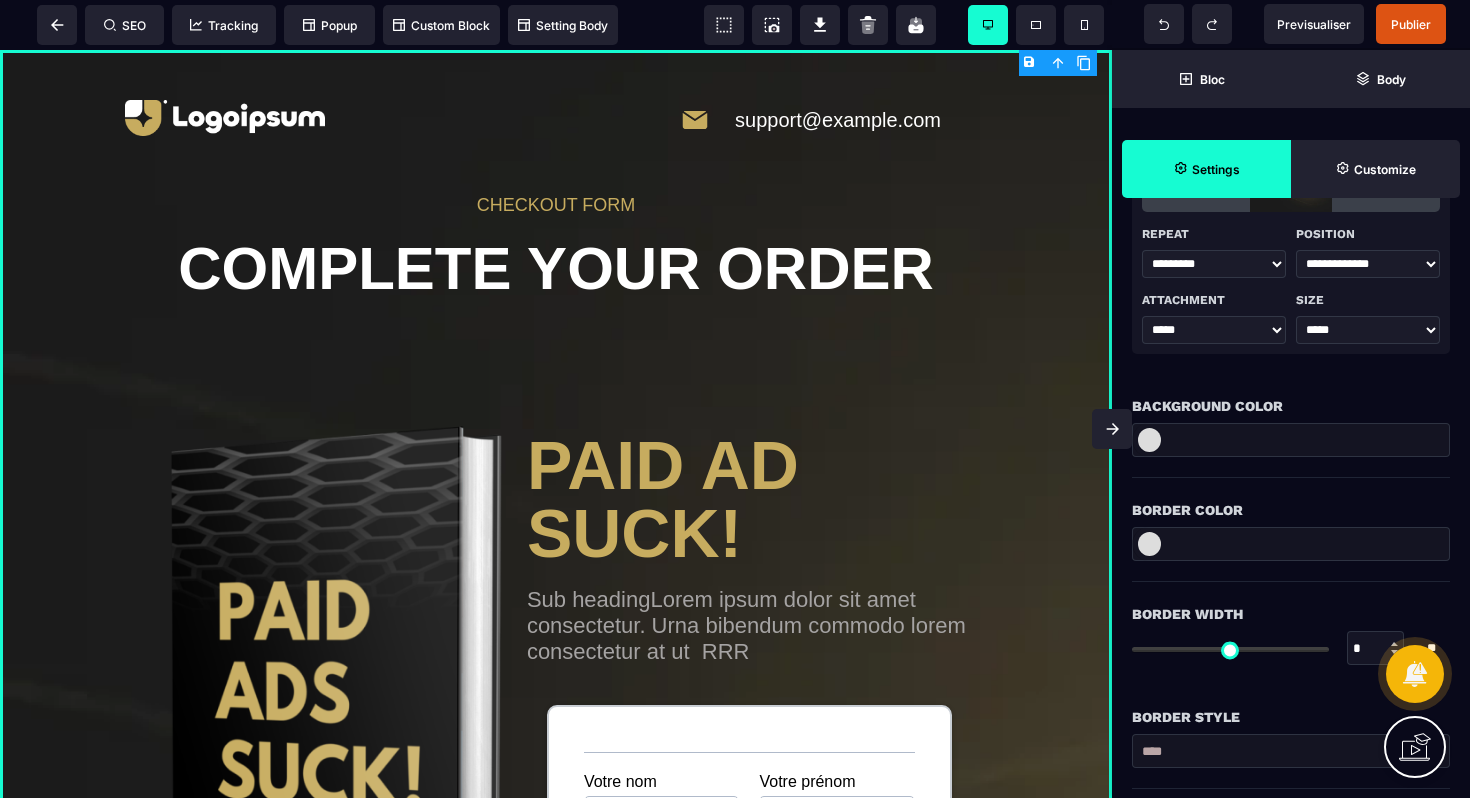 click at bounding box center (1149, 440) 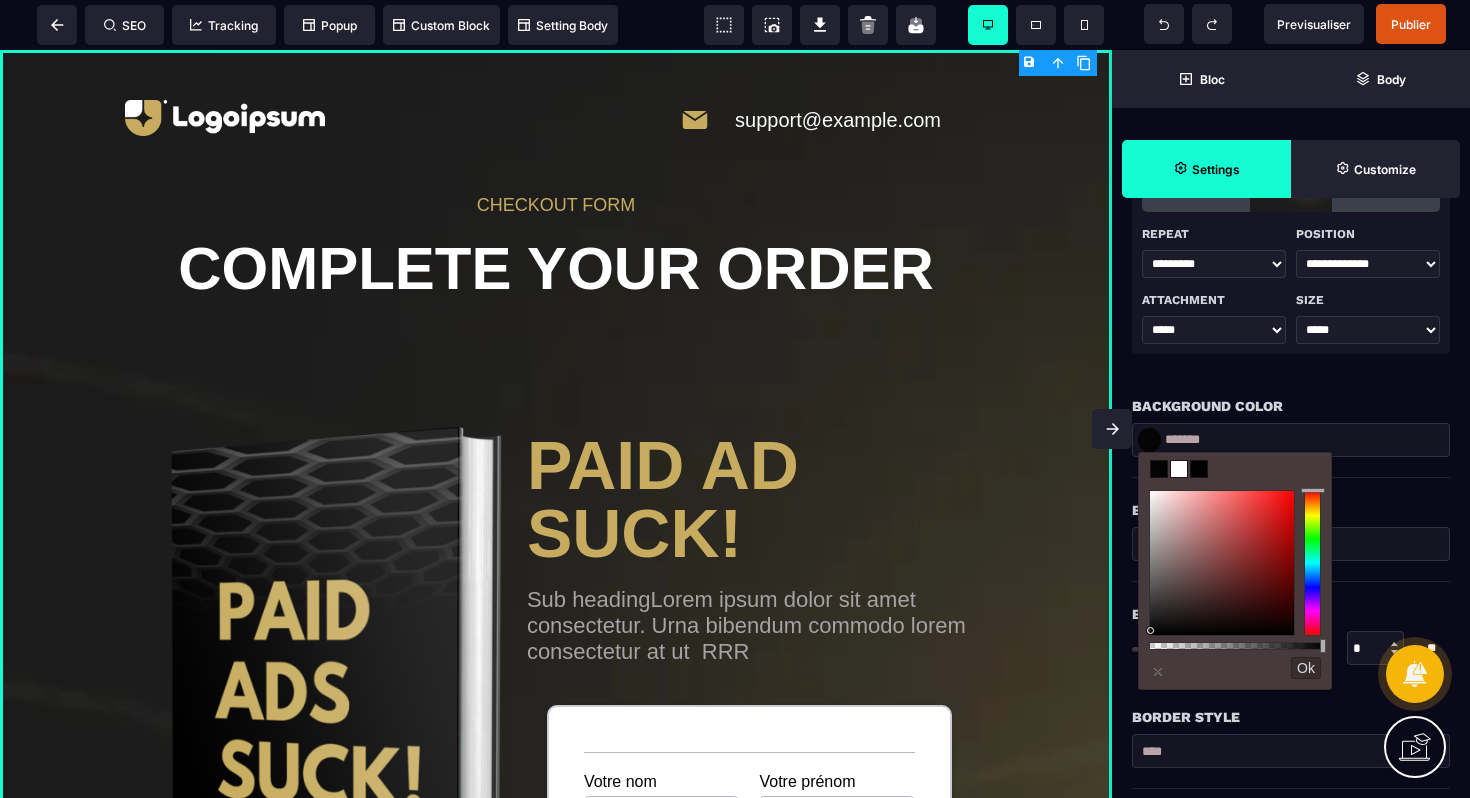 click at bounding box center [1150, 630] 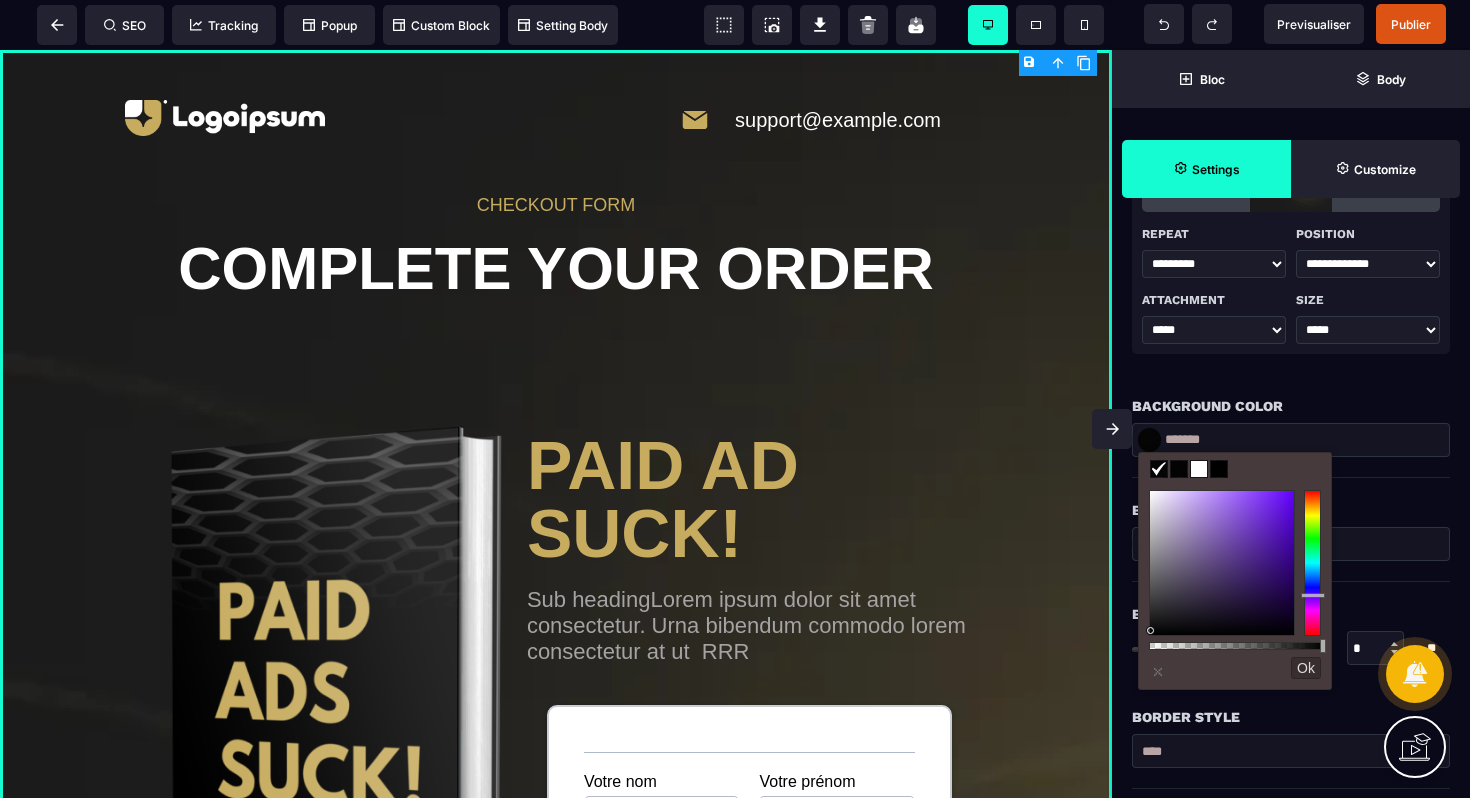 click at bounding box center (1312, 563) 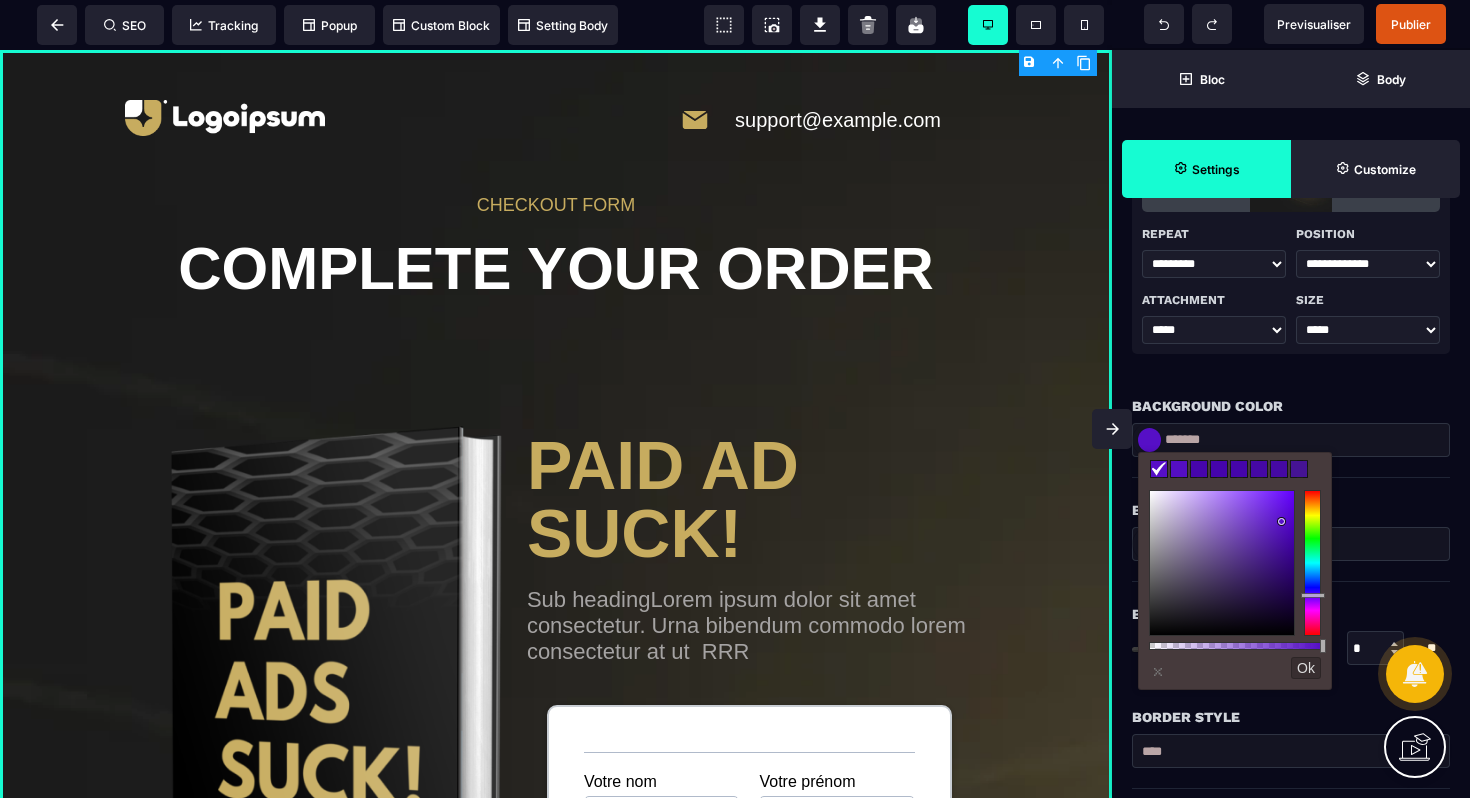 drag, startPoint x: 1150, startPoint y: 630, endPoint x: 1282, endPoint y: 522, distance: 170.55205 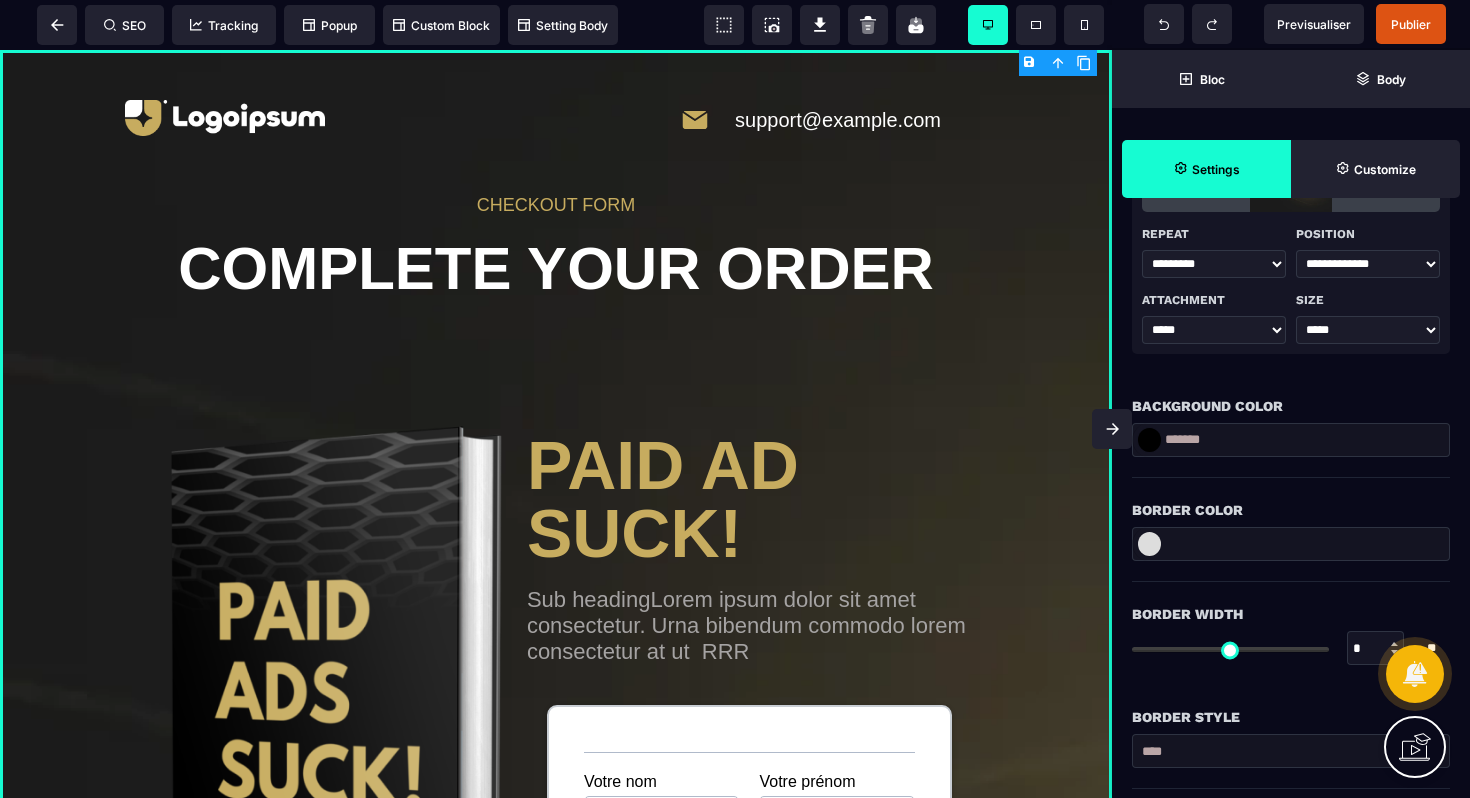 click at bounding box center (1149, 440) 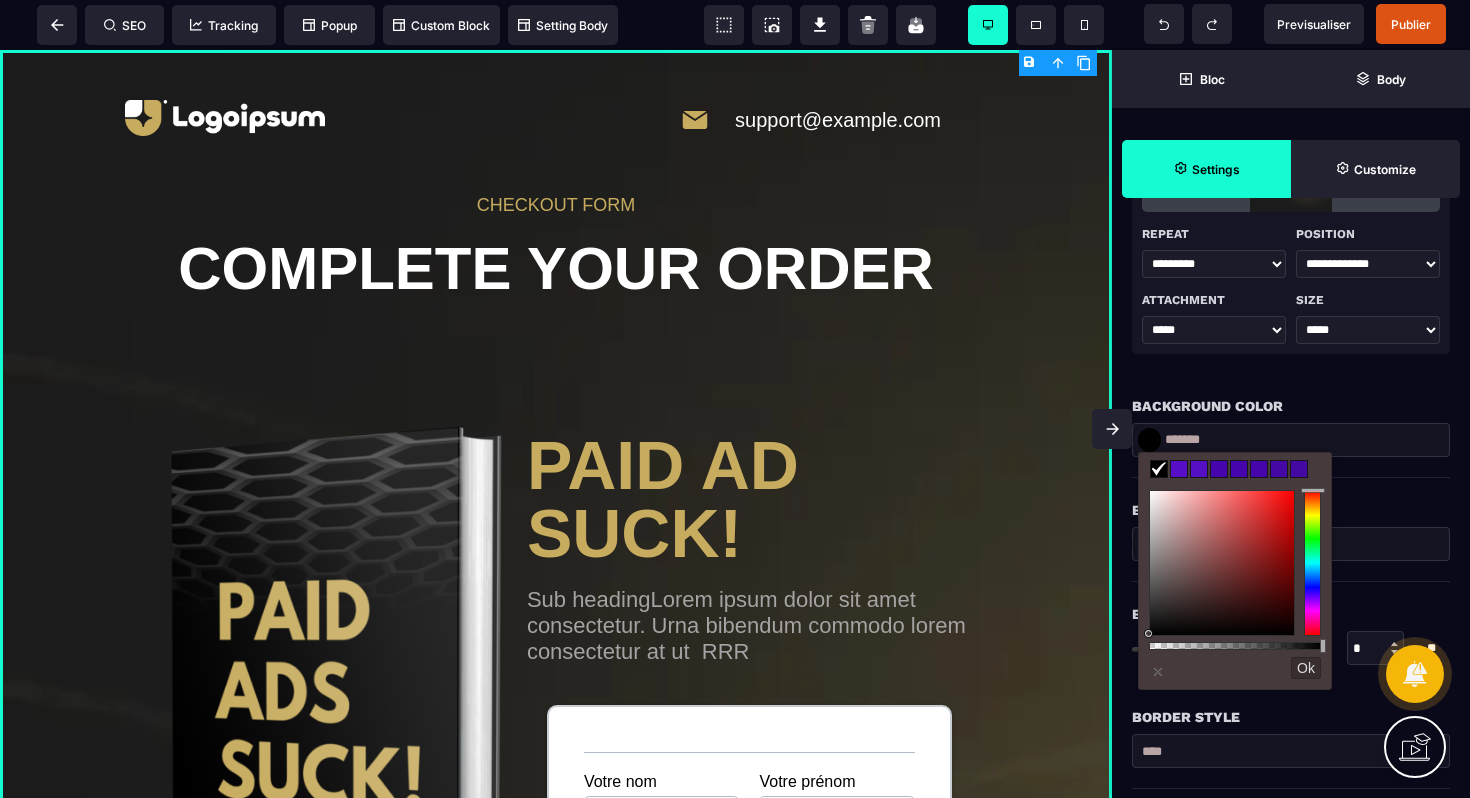 click at bounding box center [1219, 469] 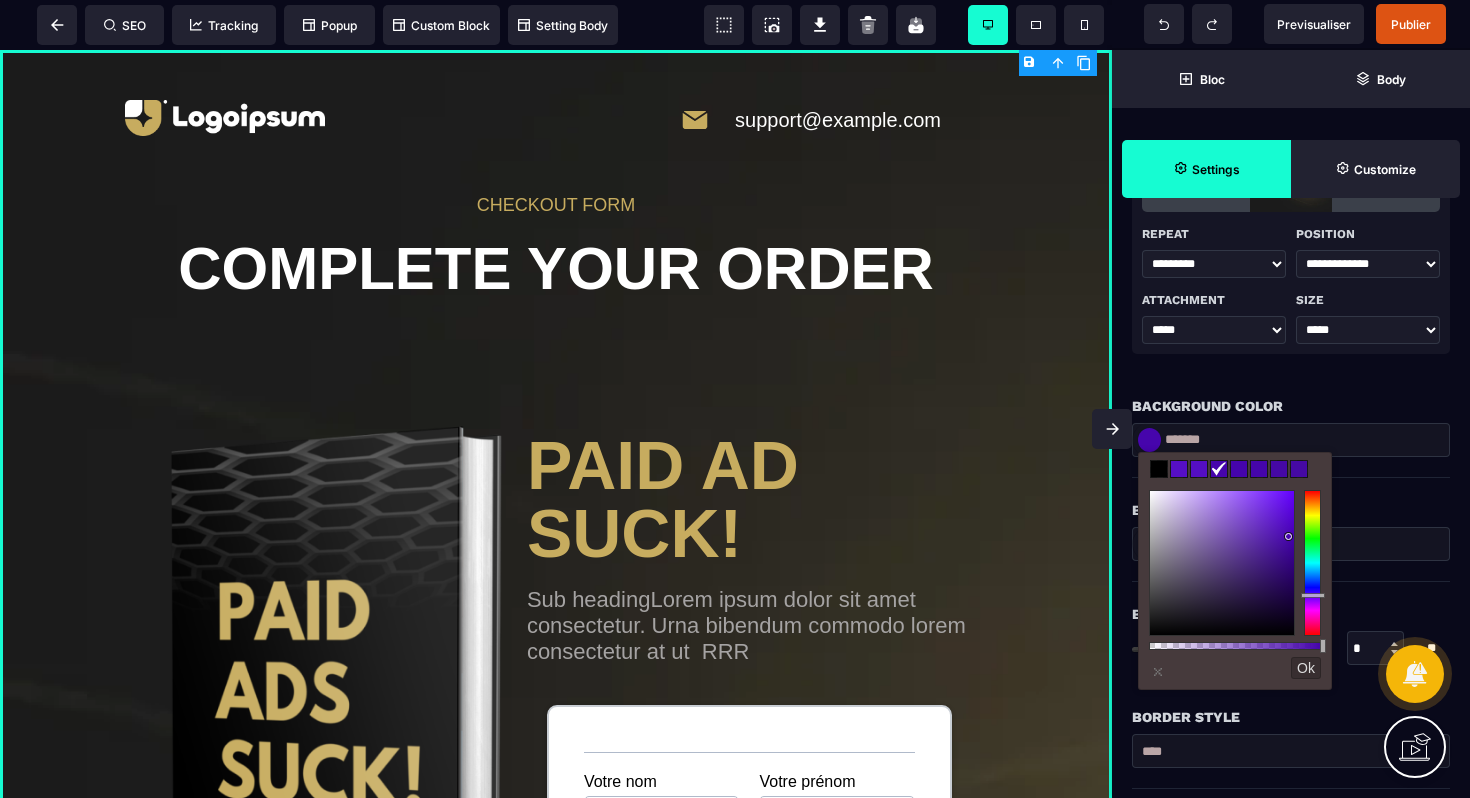 click on "Border Color" at bounding box center (1291, 510) 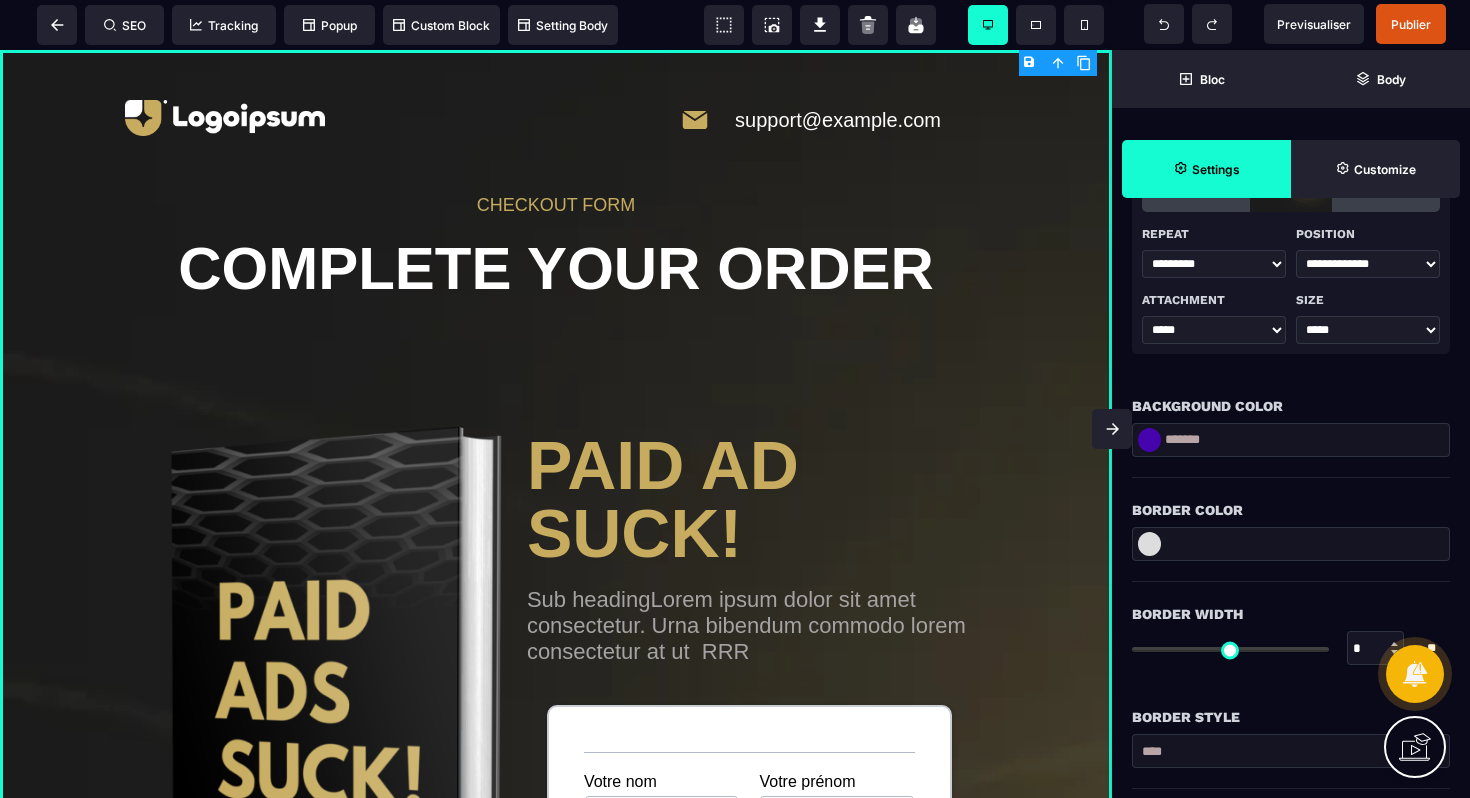 click at bounding box center (1149, 440) 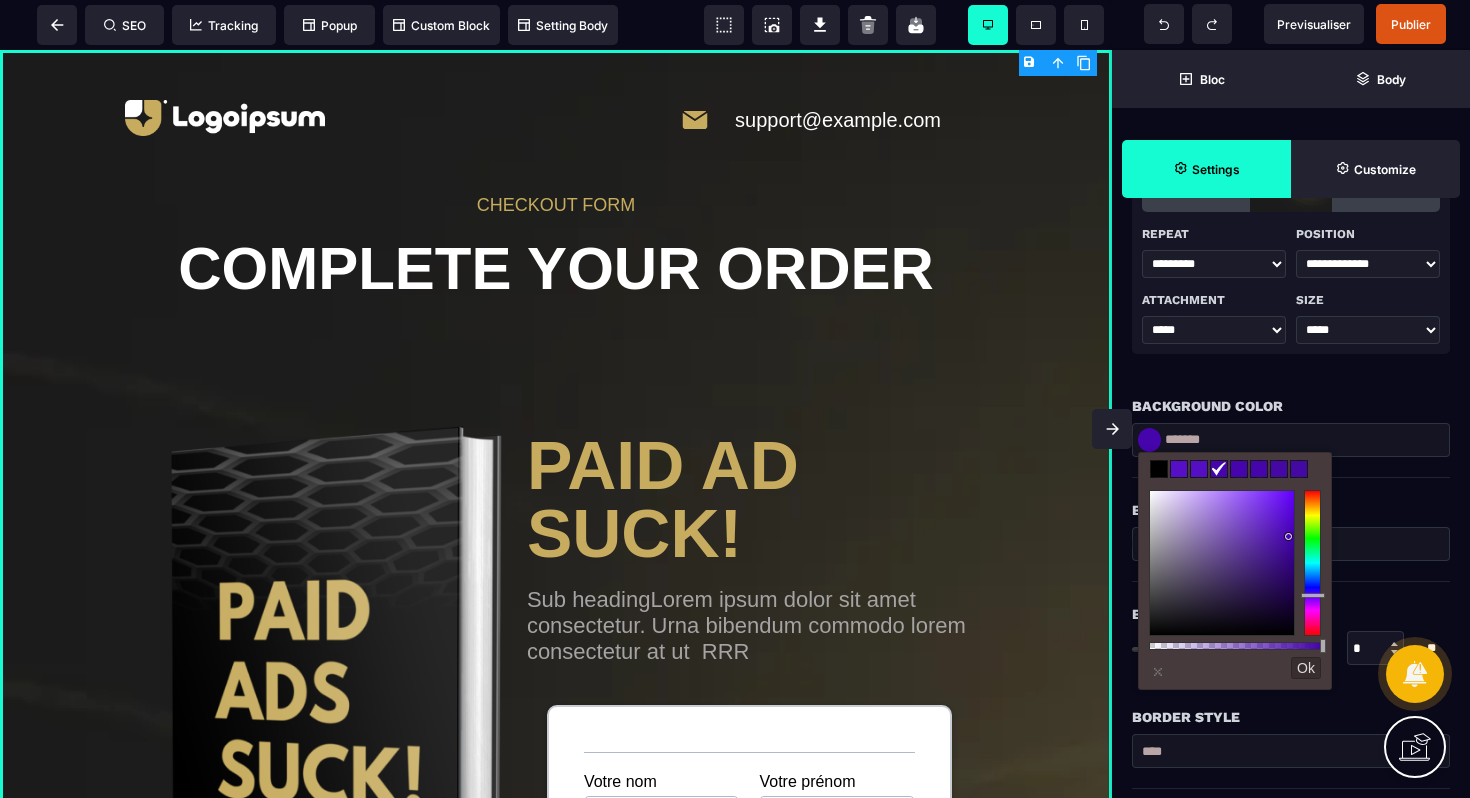 type on "*******" 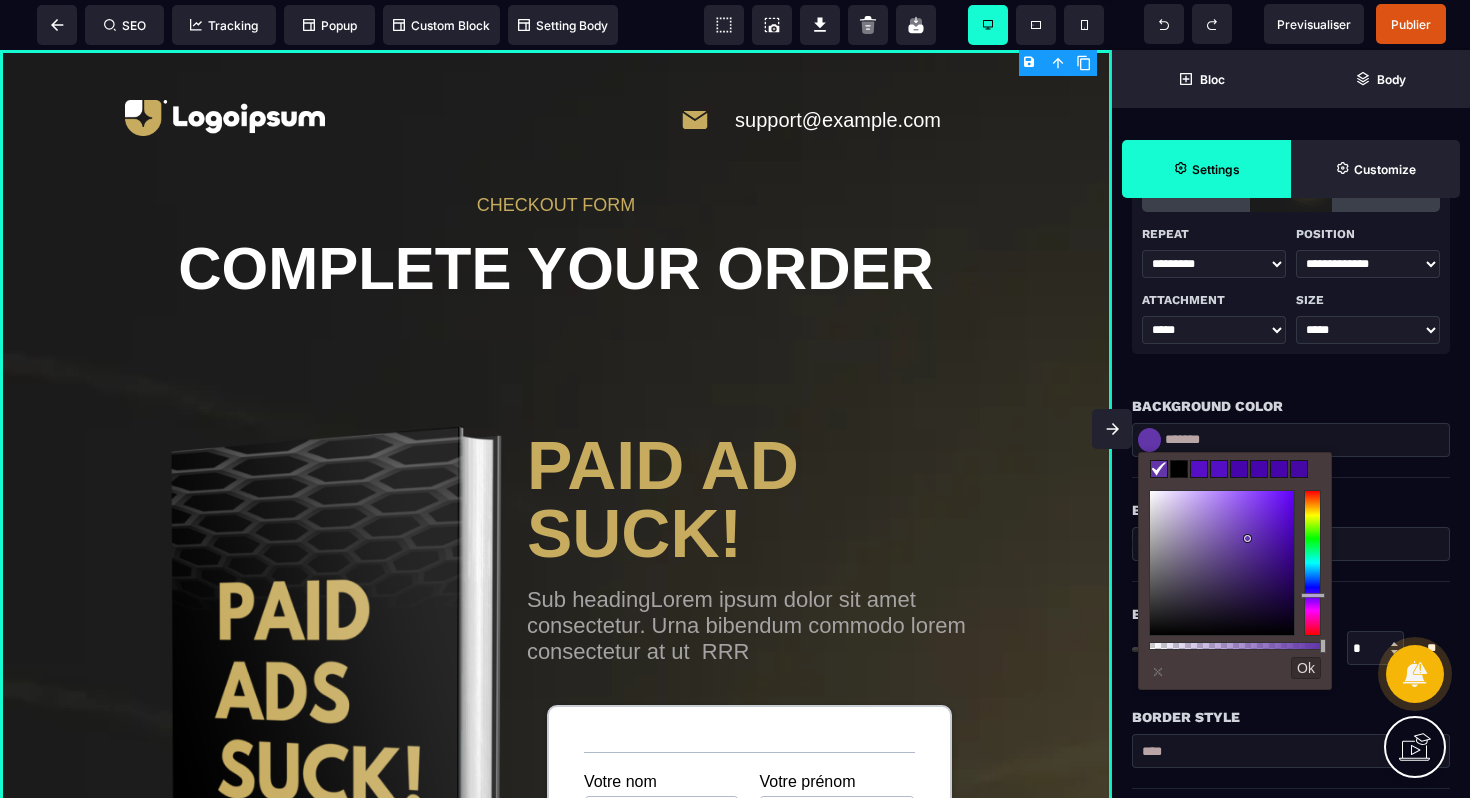 click at bounding box center [1247, 538] 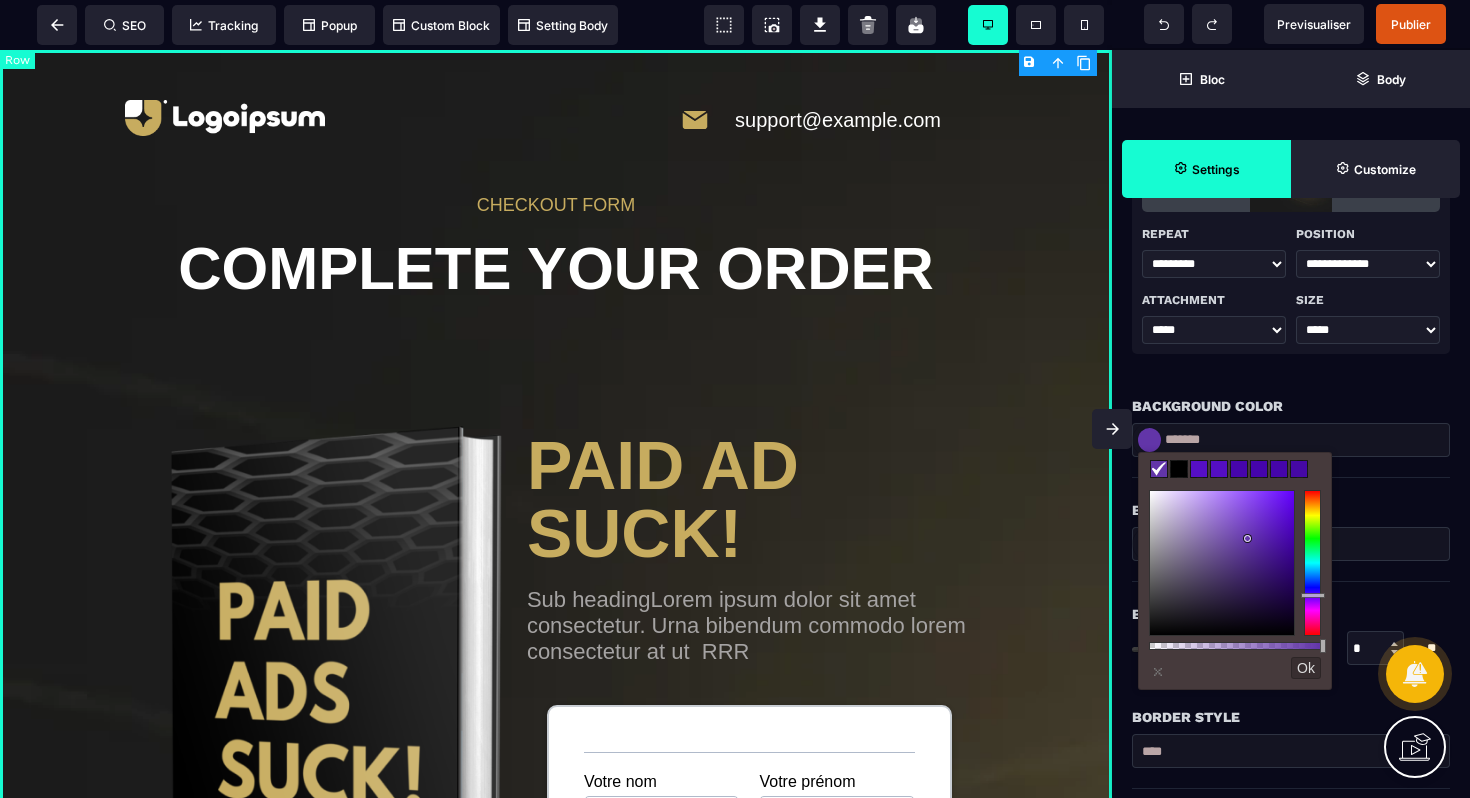 click on "CHECKOUT FORM COMPLETE YOUR ORDER What you get! Launch your business in just 7days Launch your business in just 7days Launch your business in just 7days $10 one time today Lorem ipsum dolor sit amet consectetur. Viverra aenean ut id nulla dolor pulvinar. - Name “So much Clarity” PAID AD SUCK! Sub headingLorem ipsum dolor sit amet consectetur. Urna bibendum commodo lorem consectetur at ut  RRR Votre nom Votre prénom Professionnel Votre entreprise Votre email Confirmez votre email Votre numéro de téléphone Votre numéro et rue Votre ville Votre code postal Carte de crédit PayPal Virement bancaire Numéro de la carte Date d'expiration Cryptogramme Utilisez votre carte de crédit enregistrée sur PayPal PayPal accepte : MasterCard, Visa et Amex. Votre nom et prénom IBAN Veuillez accepter les conditions général de vente Acheter maintenant" at bounding box center (556, 1064) 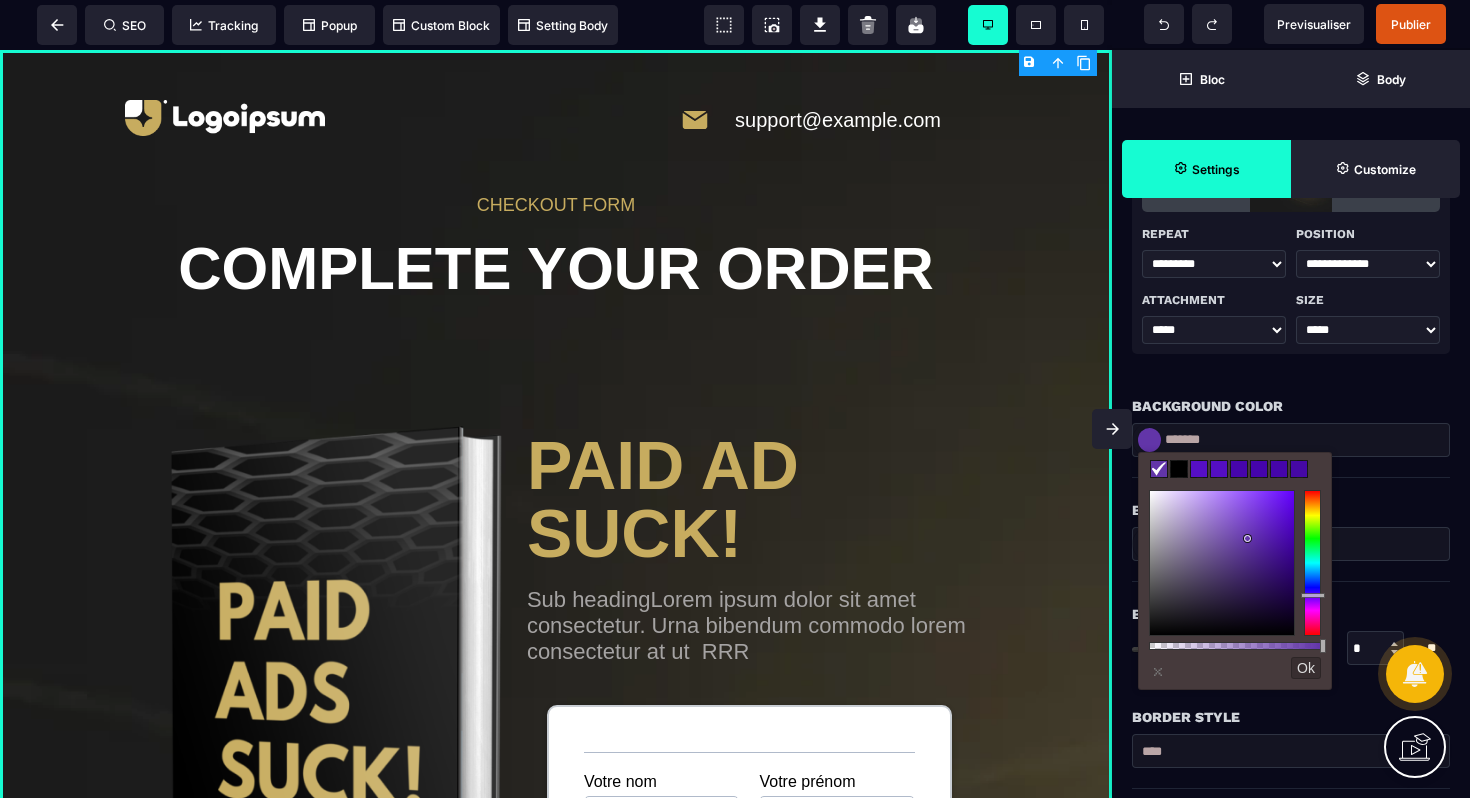 scroll, scrollTop: 654, scrollLeft: 0, axis: vertical 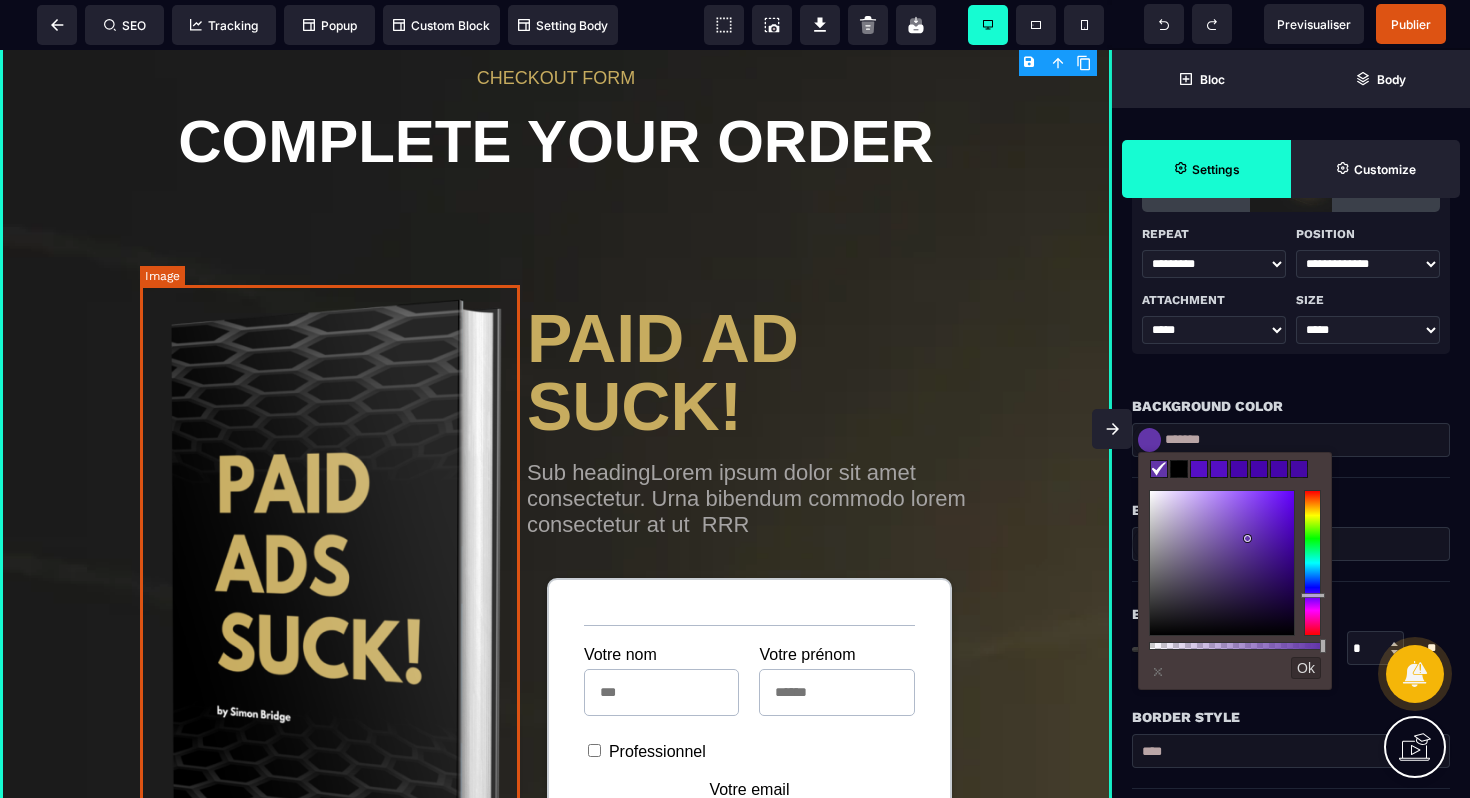 click at bounding box center [333, 581] 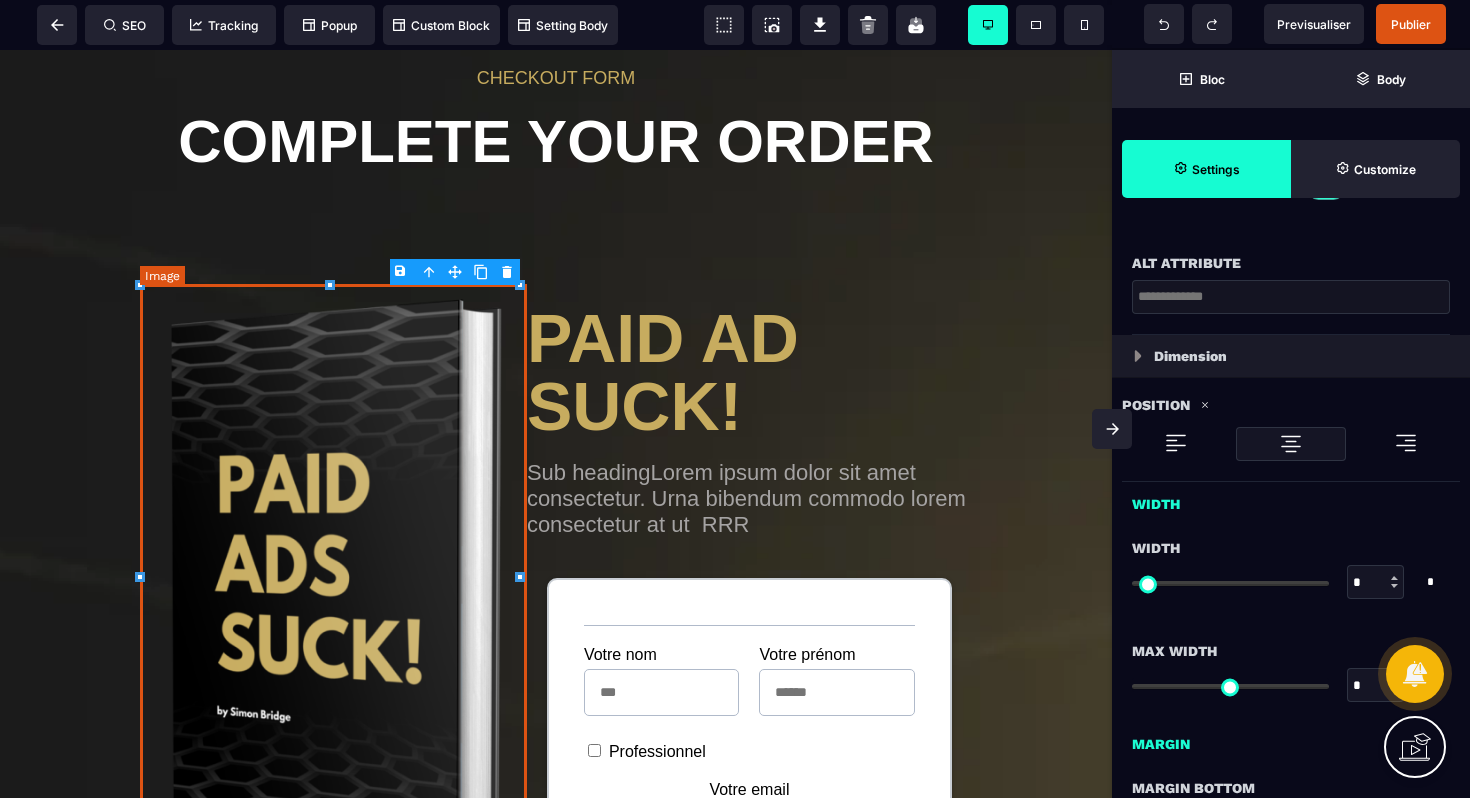 type on "*" 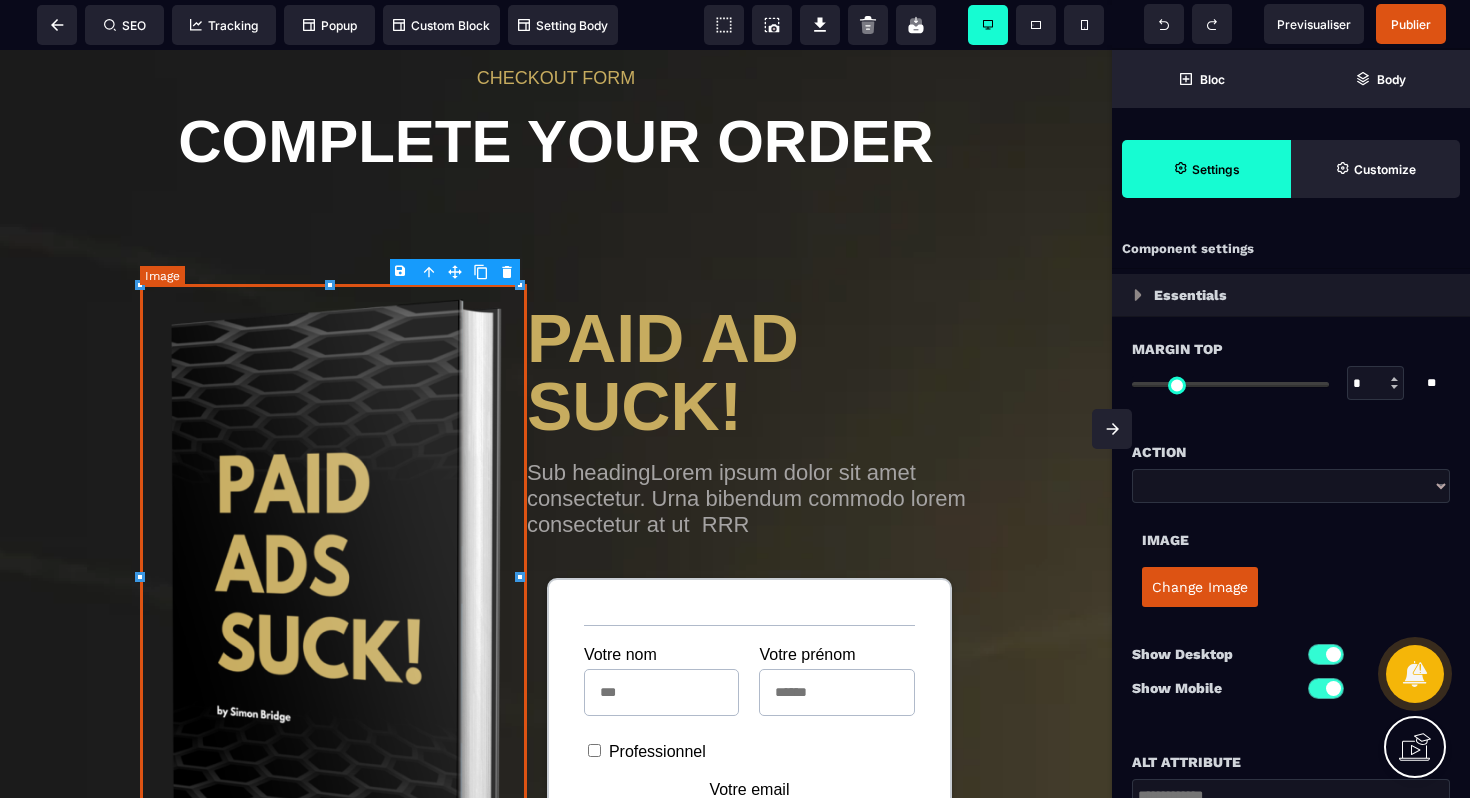 type on "****" 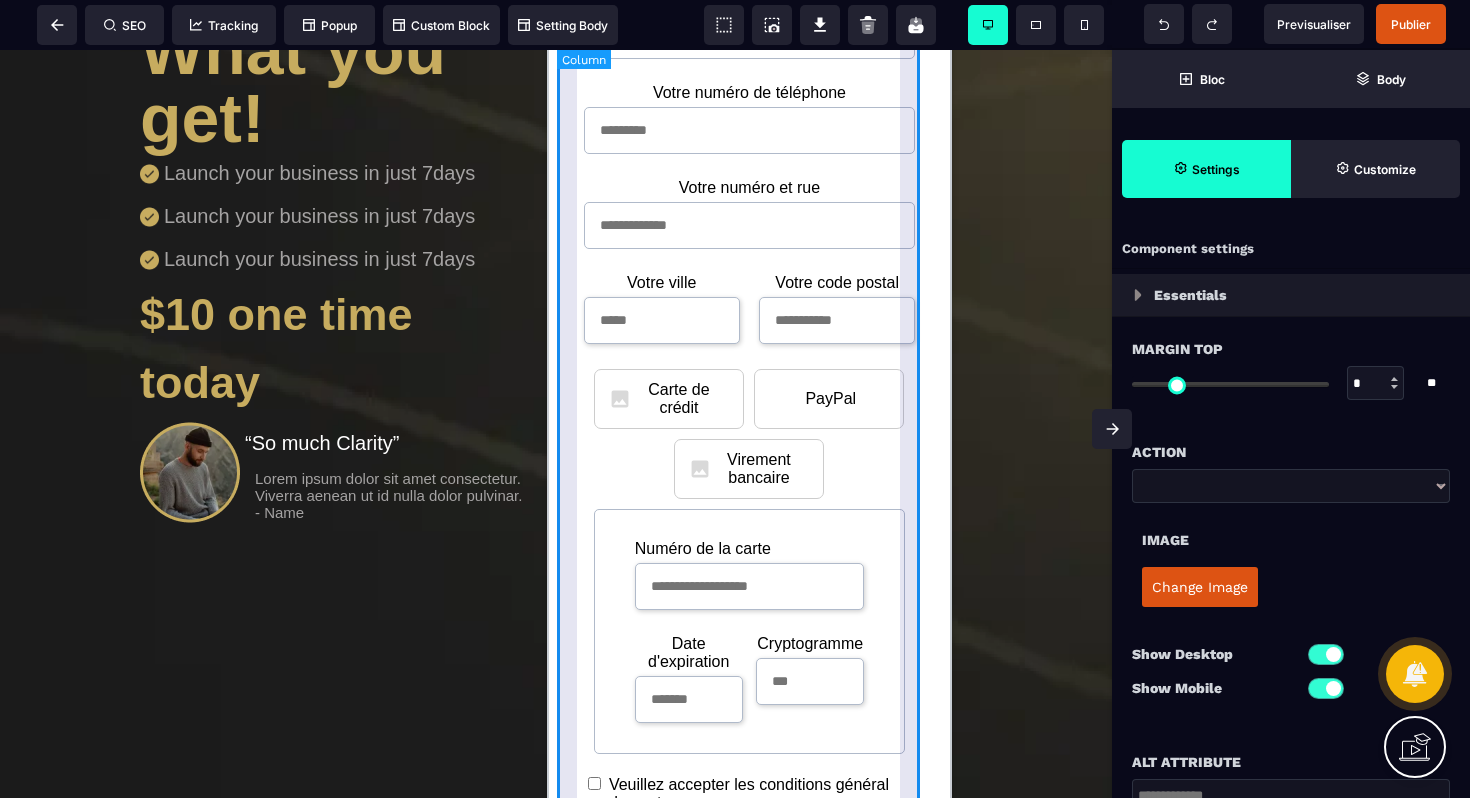 scroll, scrollTop: 1142, scrollLeft: 0, axis: vertical 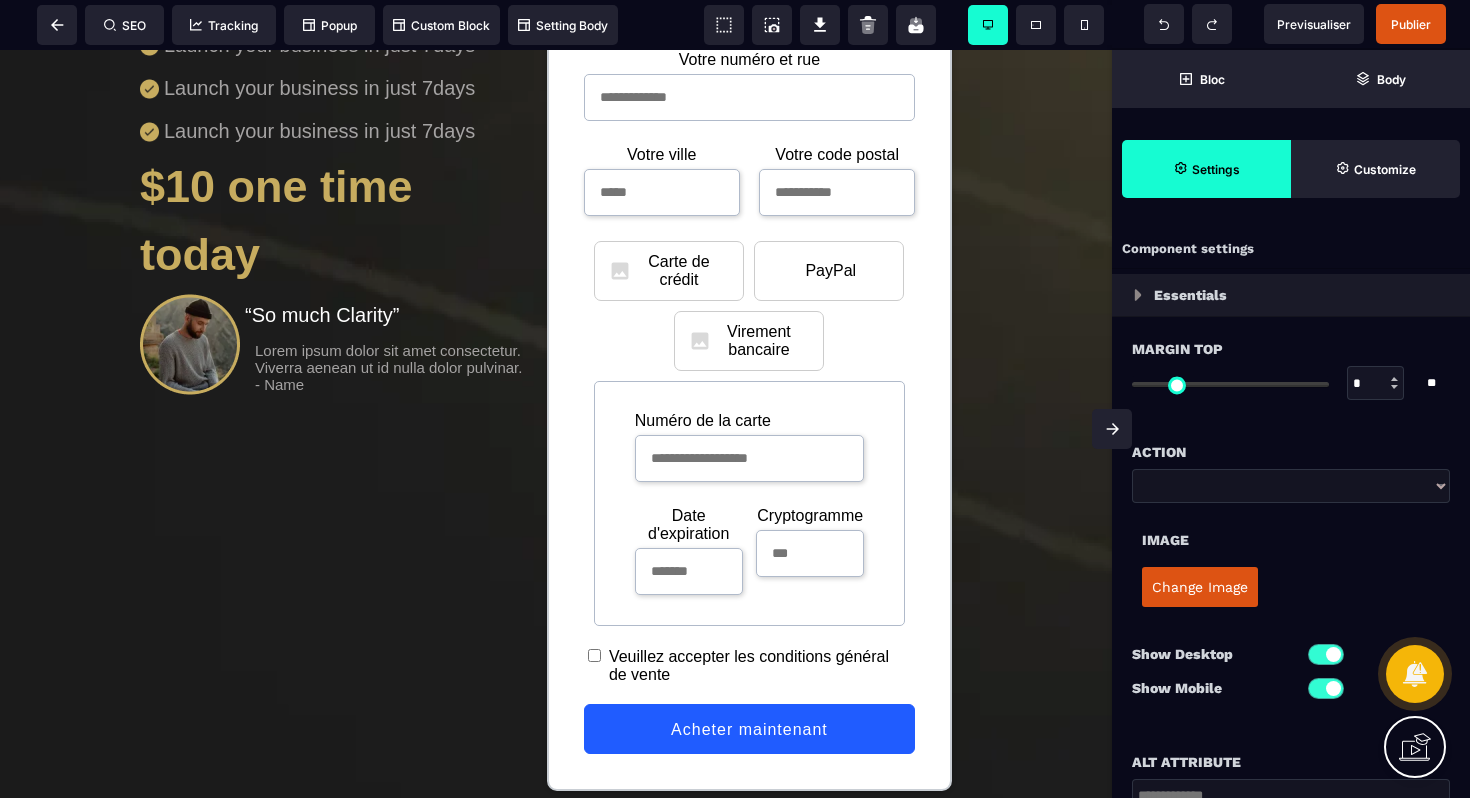 click 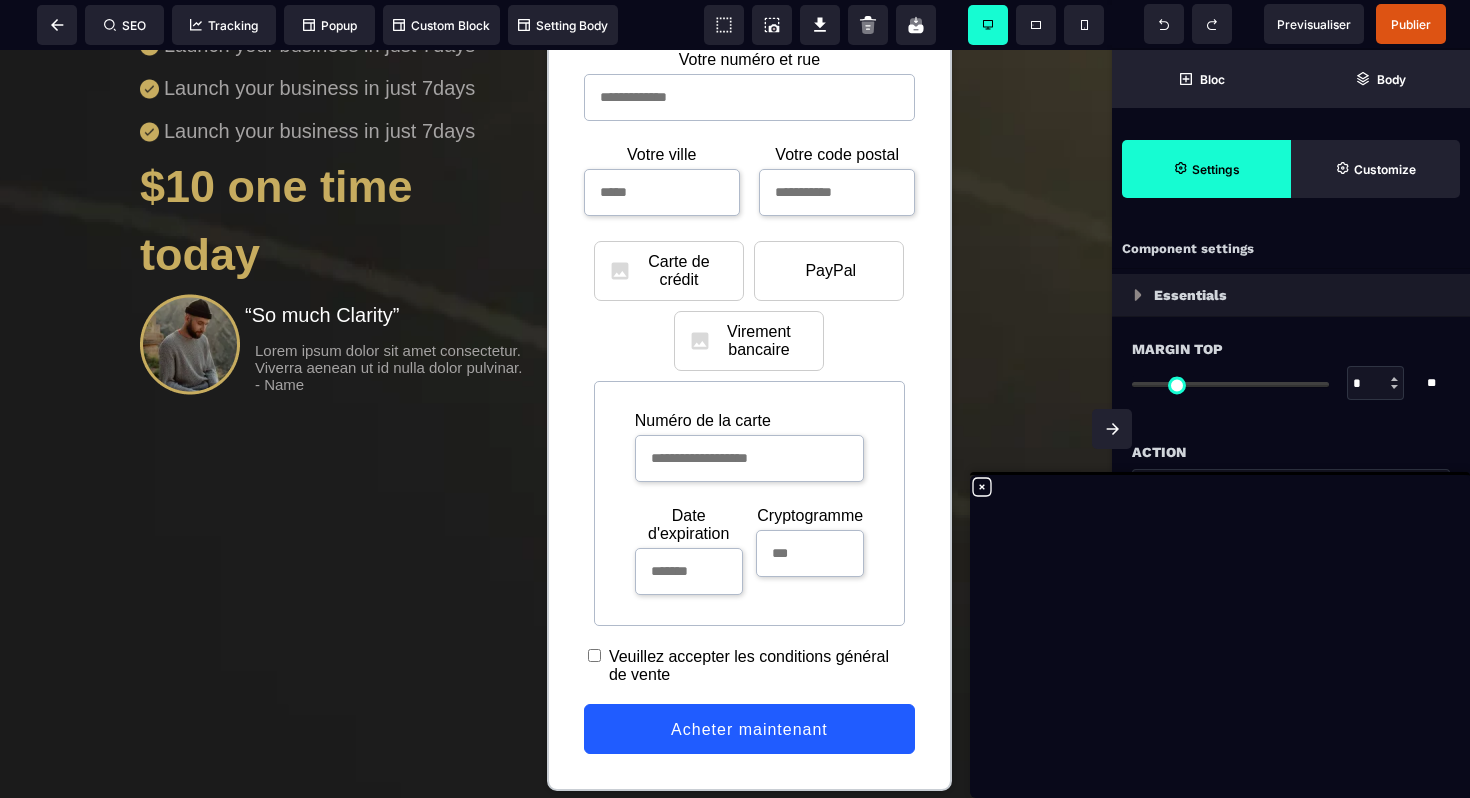 click 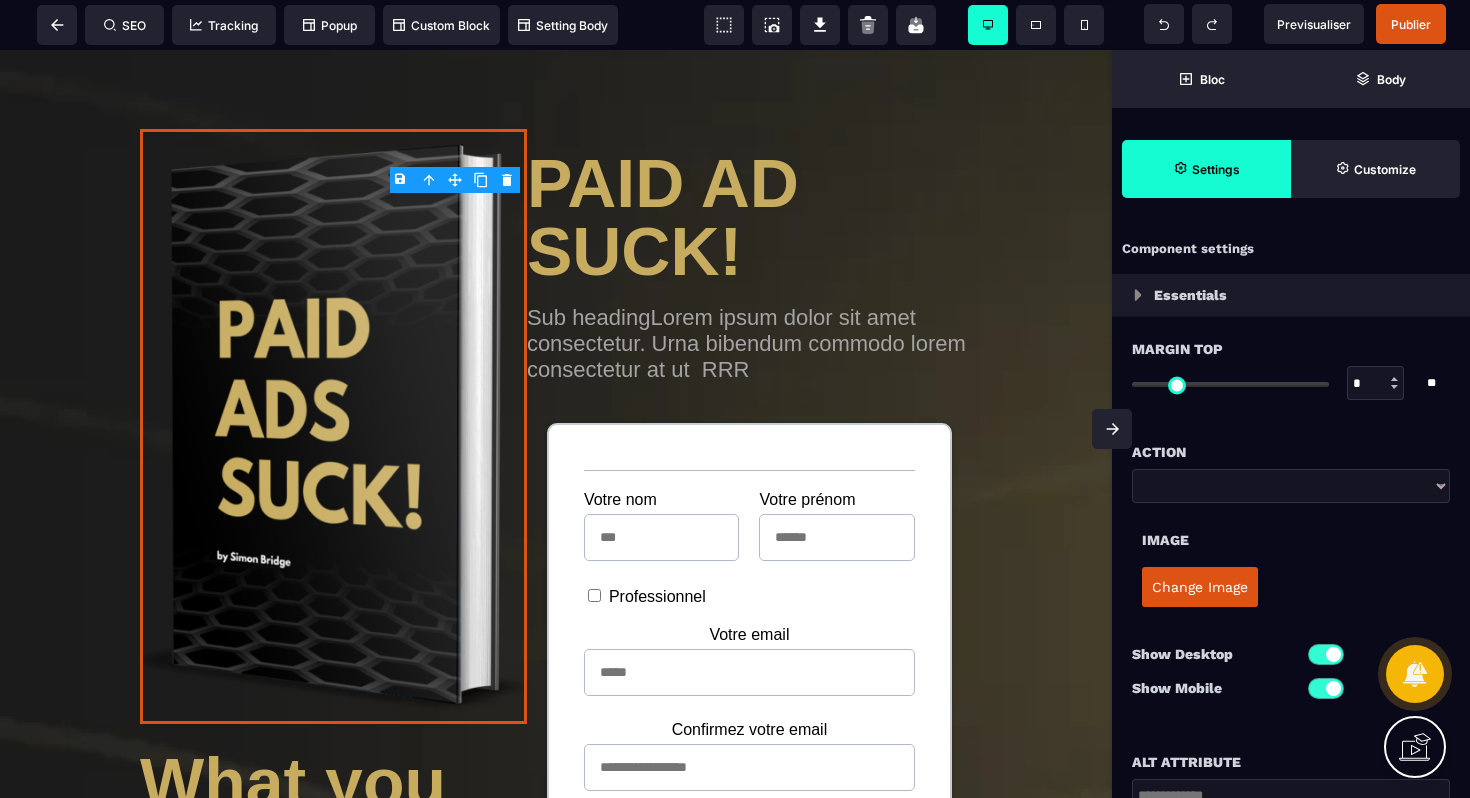 scroll, scrollTop: 0, scrollLeft: 0, axis: both 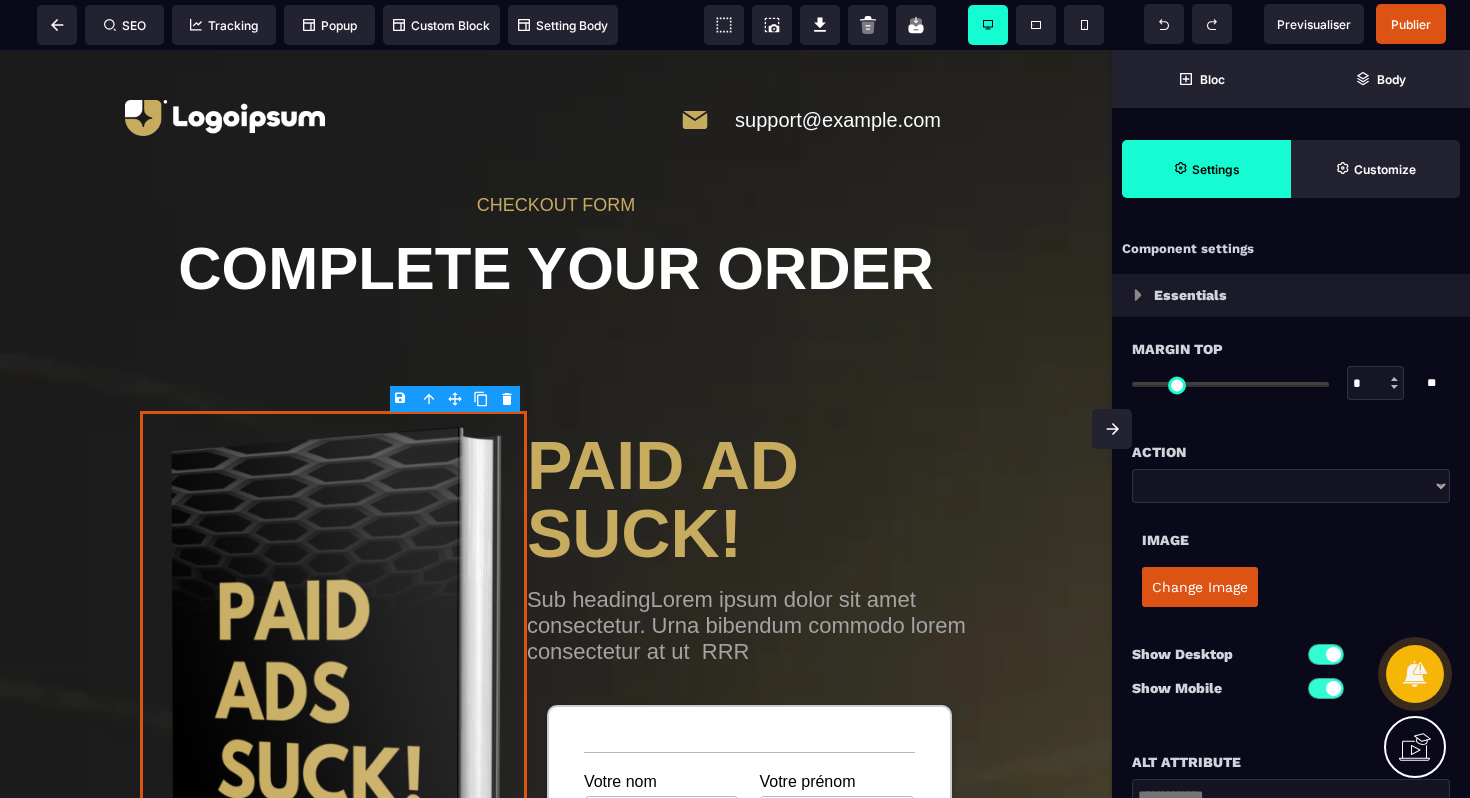 drag, startPoint x: 1104, startPoint y: 381, endPoint x: 1133, endPoint y: 196, distance: 187.25919 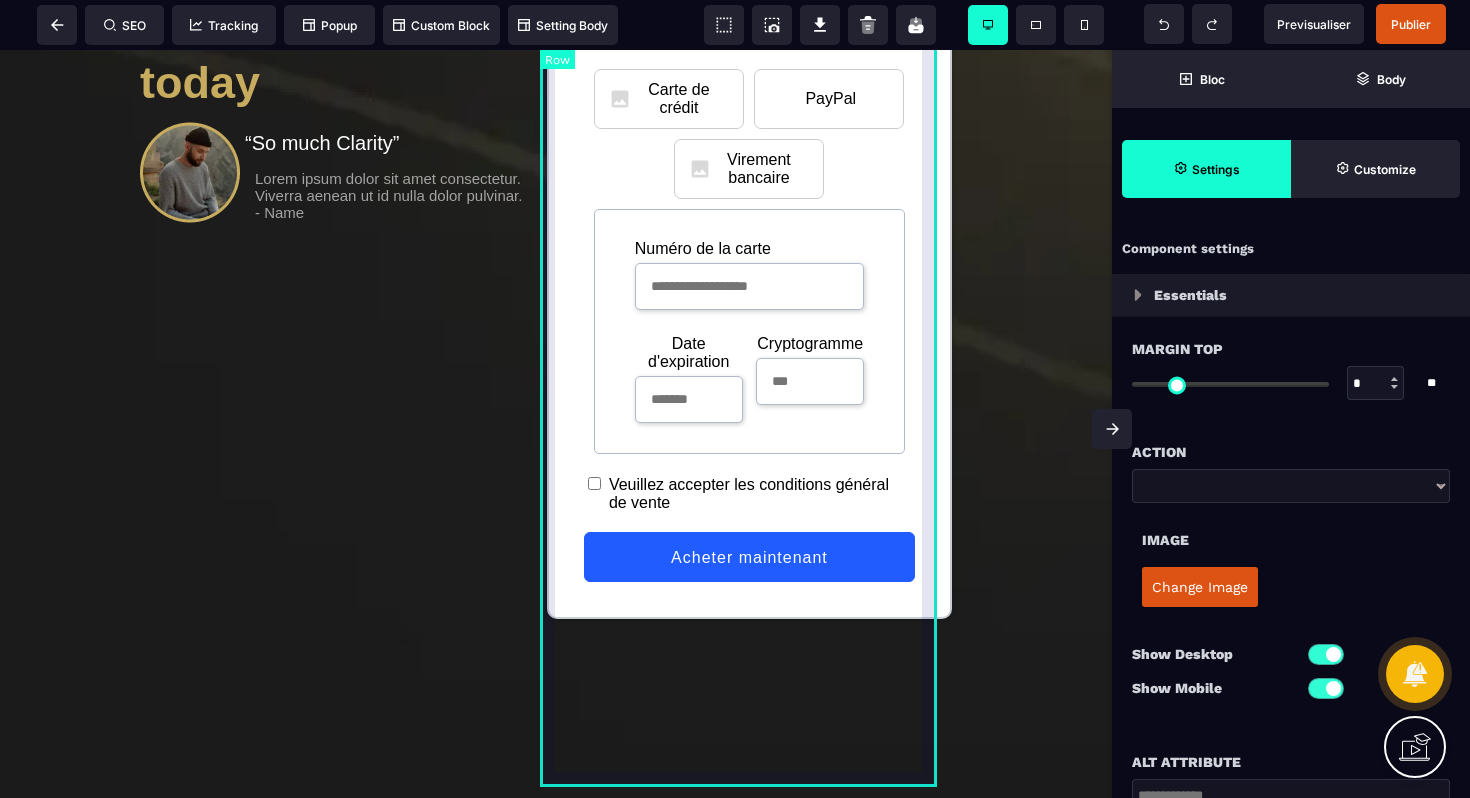 scroll, scrollTop: 1332, scrollLeft: 0, axis: vertical 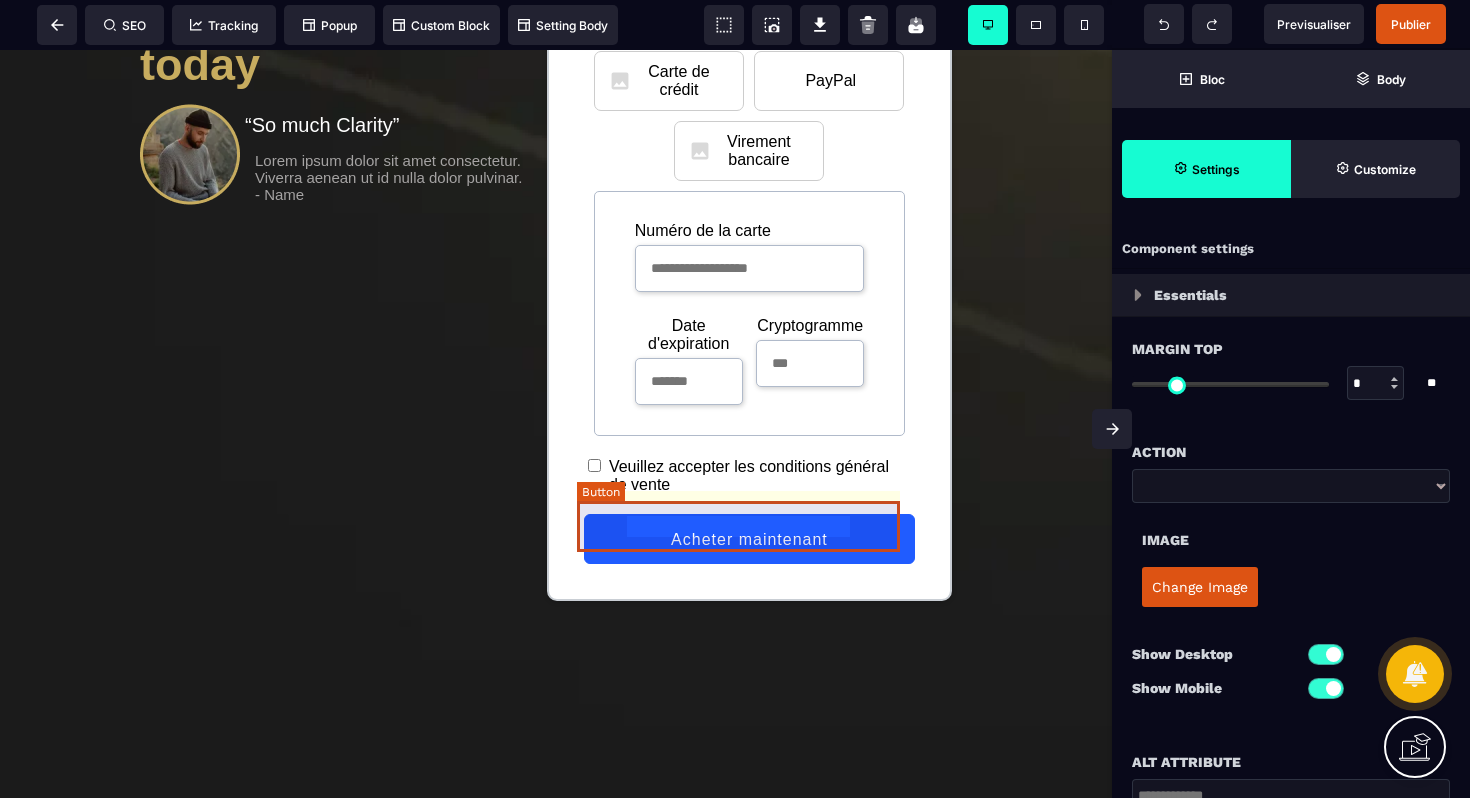 click on "Acheter maintenant" at bounding box center (749, 541) 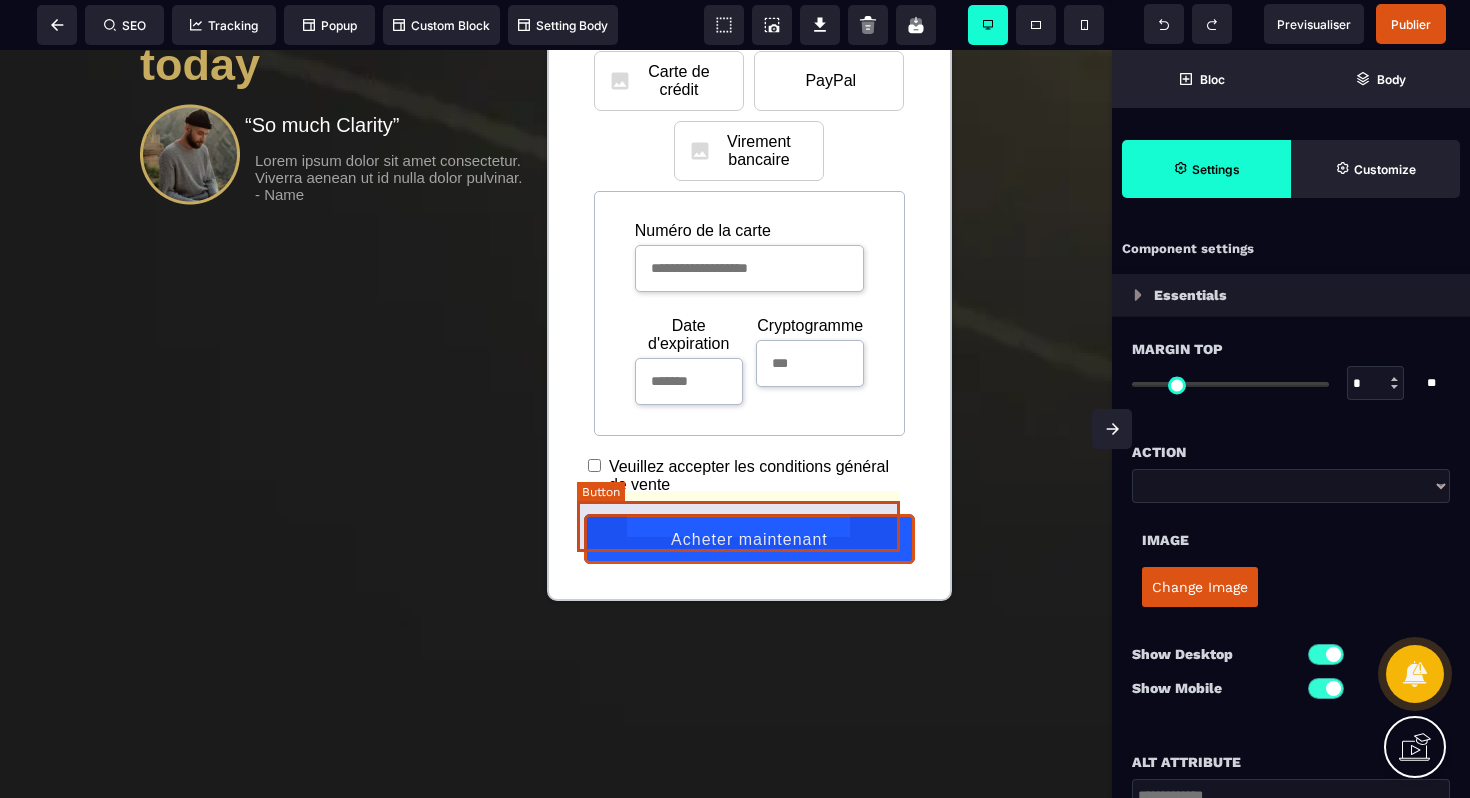 select on "******" 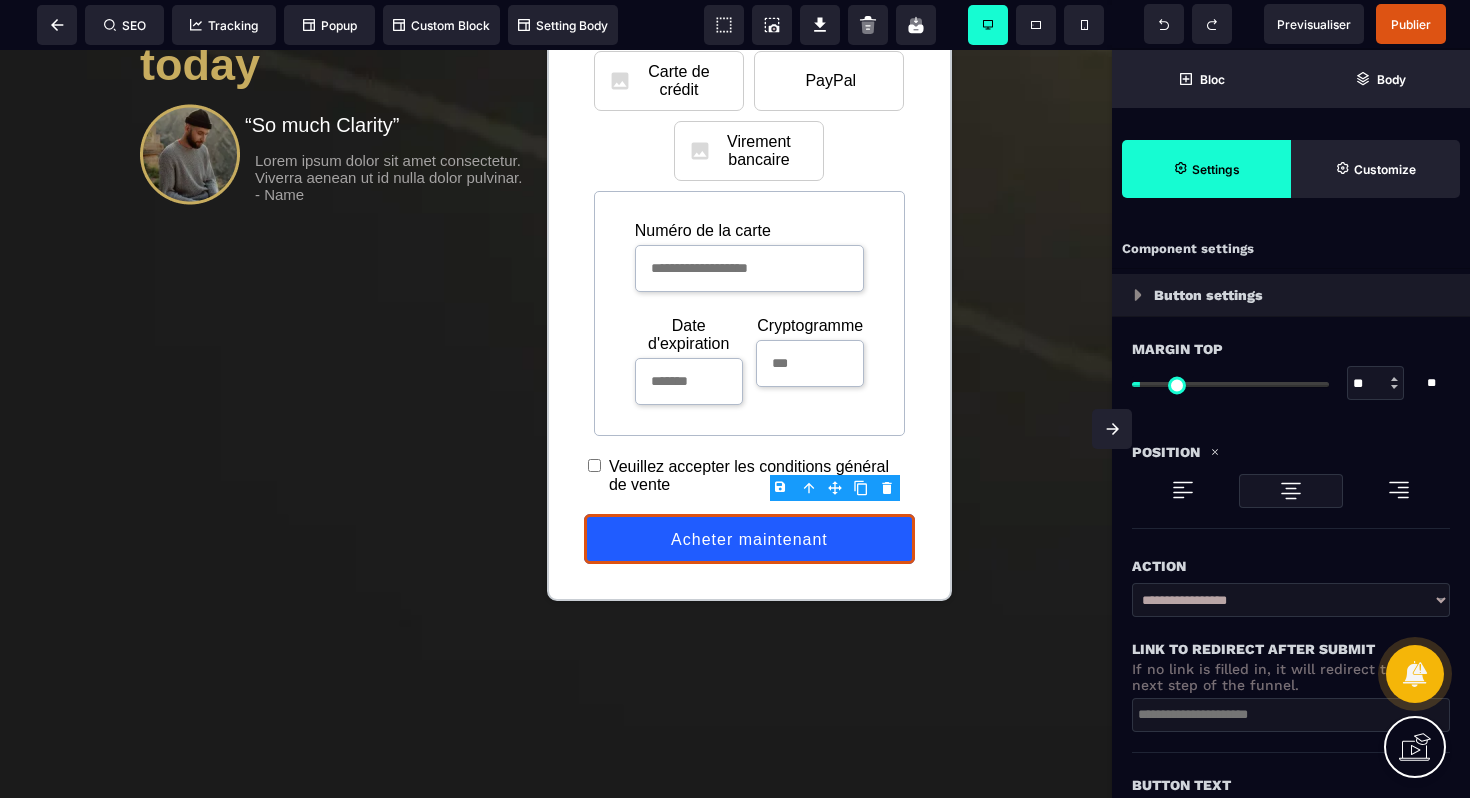 click on "Button settings" at bounding box center [1291, 295] 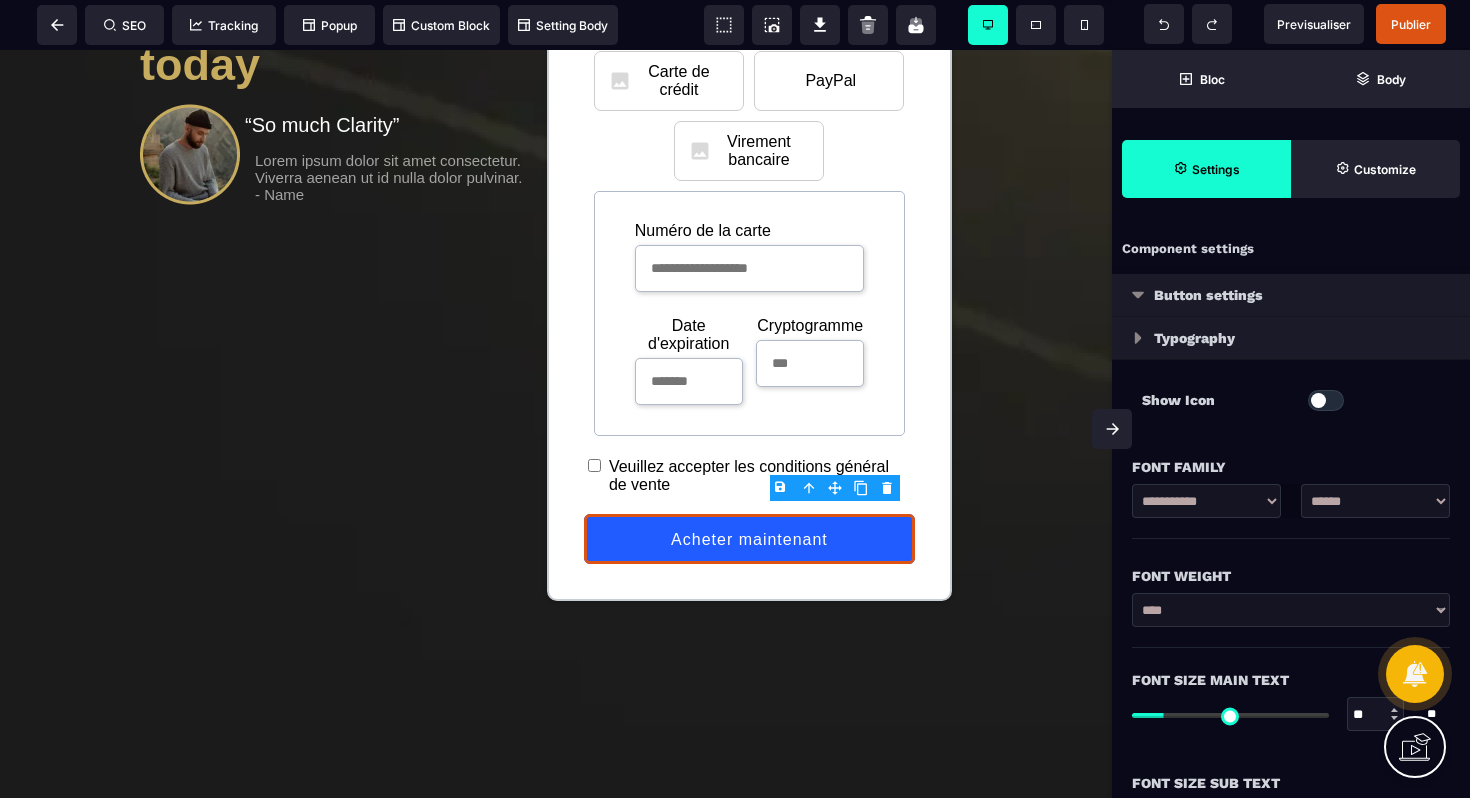 type on "**" 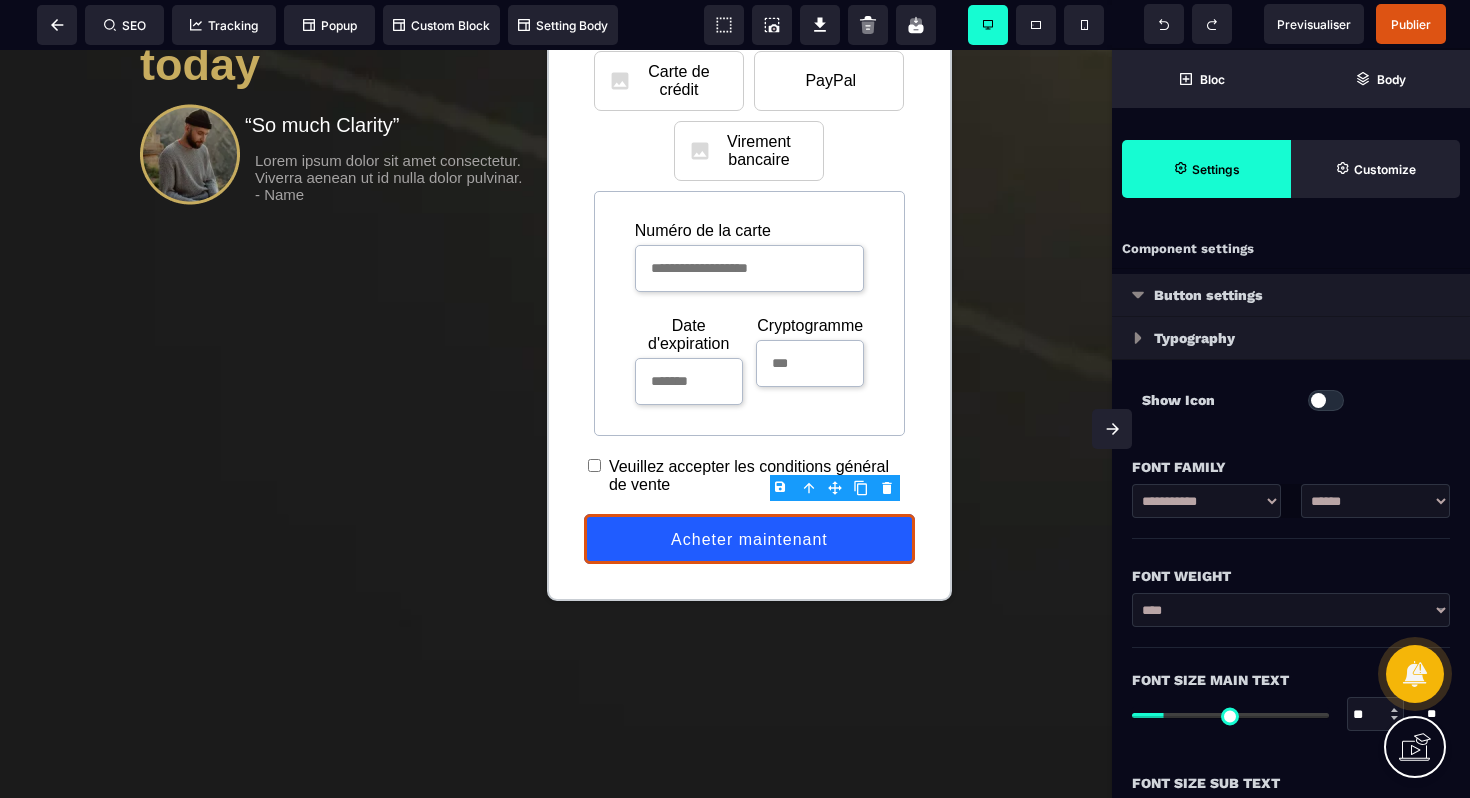 type on "**" 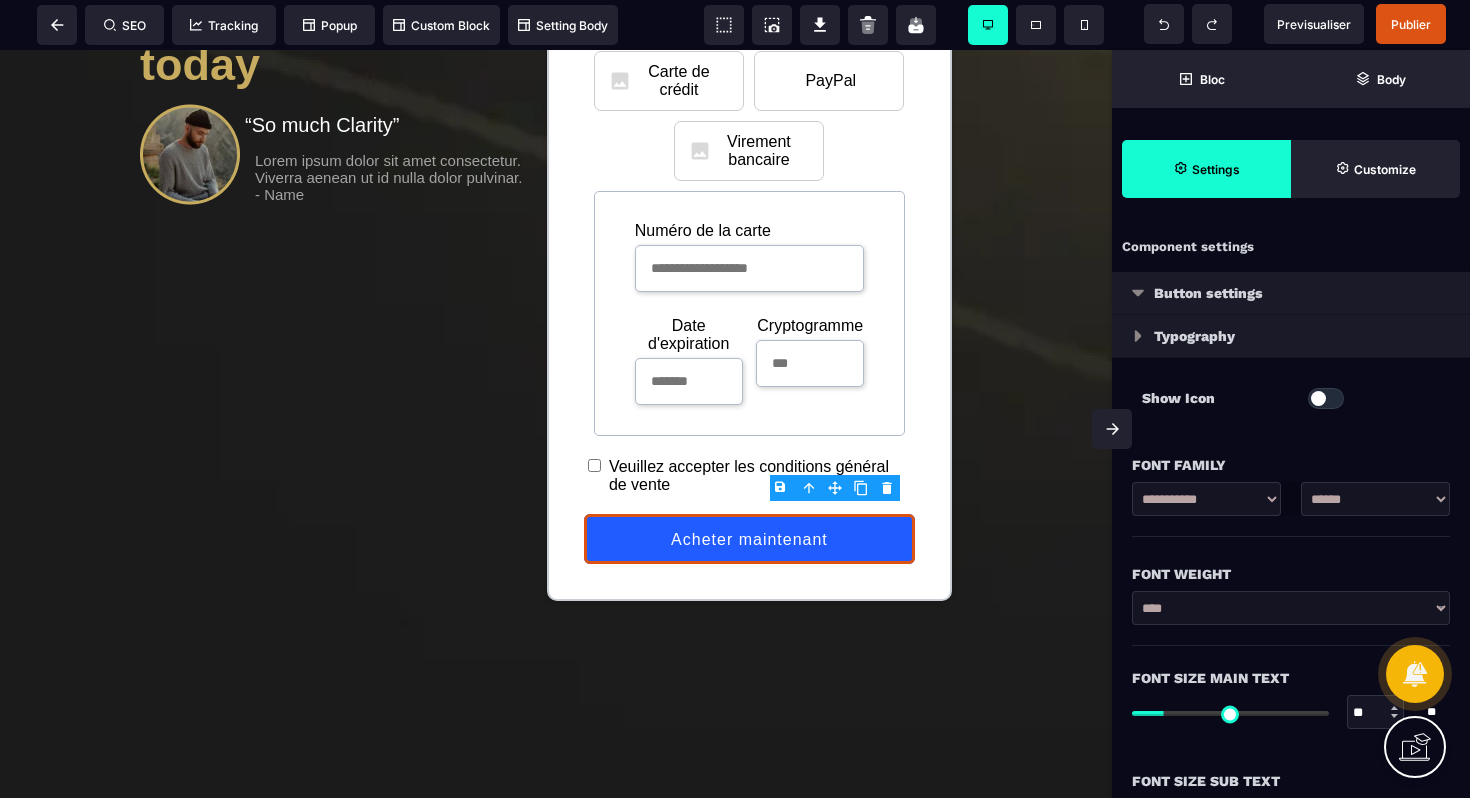 scroll, scrollTop: 0, scrollLeft: 0, axis: both 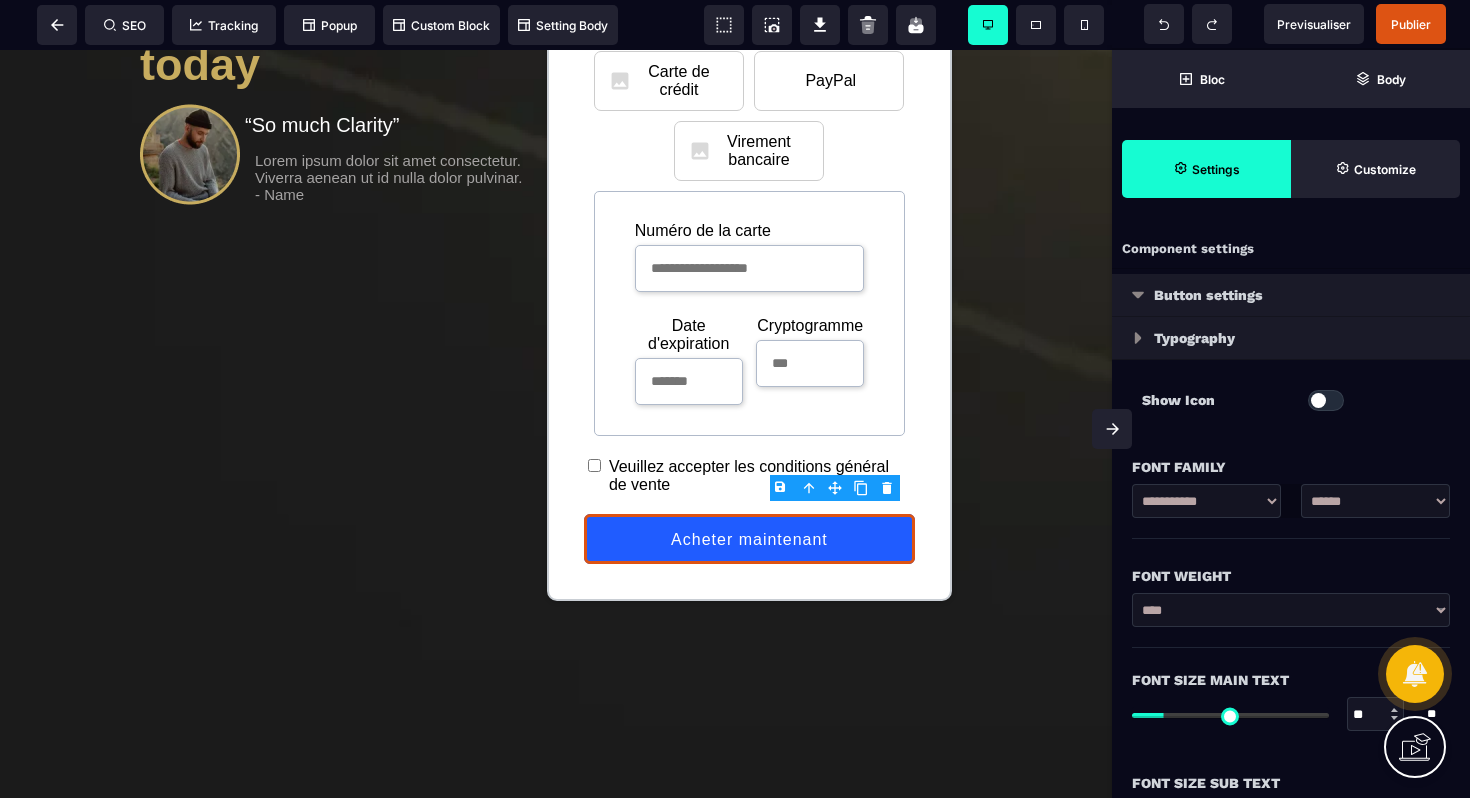 click on "Button settings" at bounding box center (1208, 295) 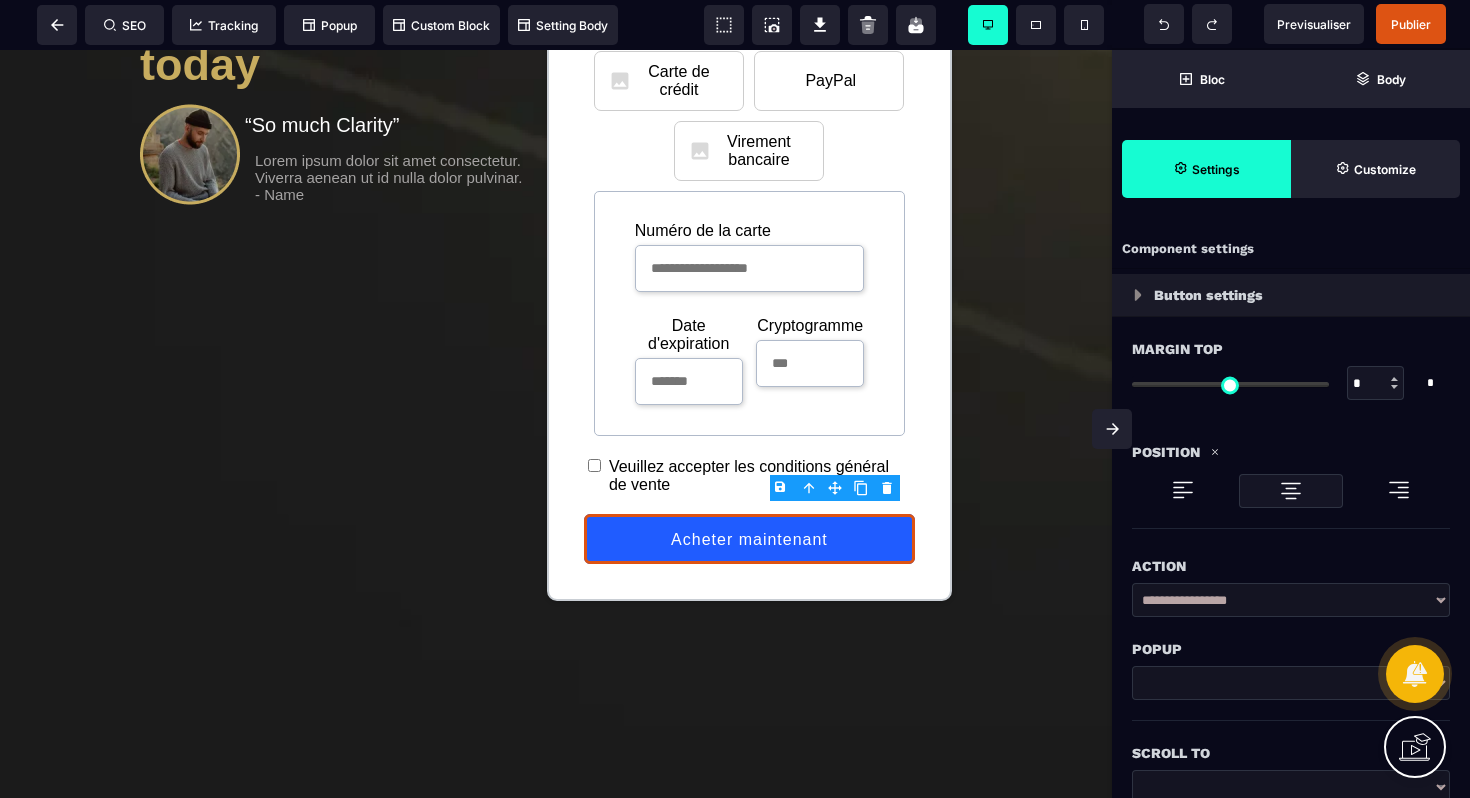 type on "**" 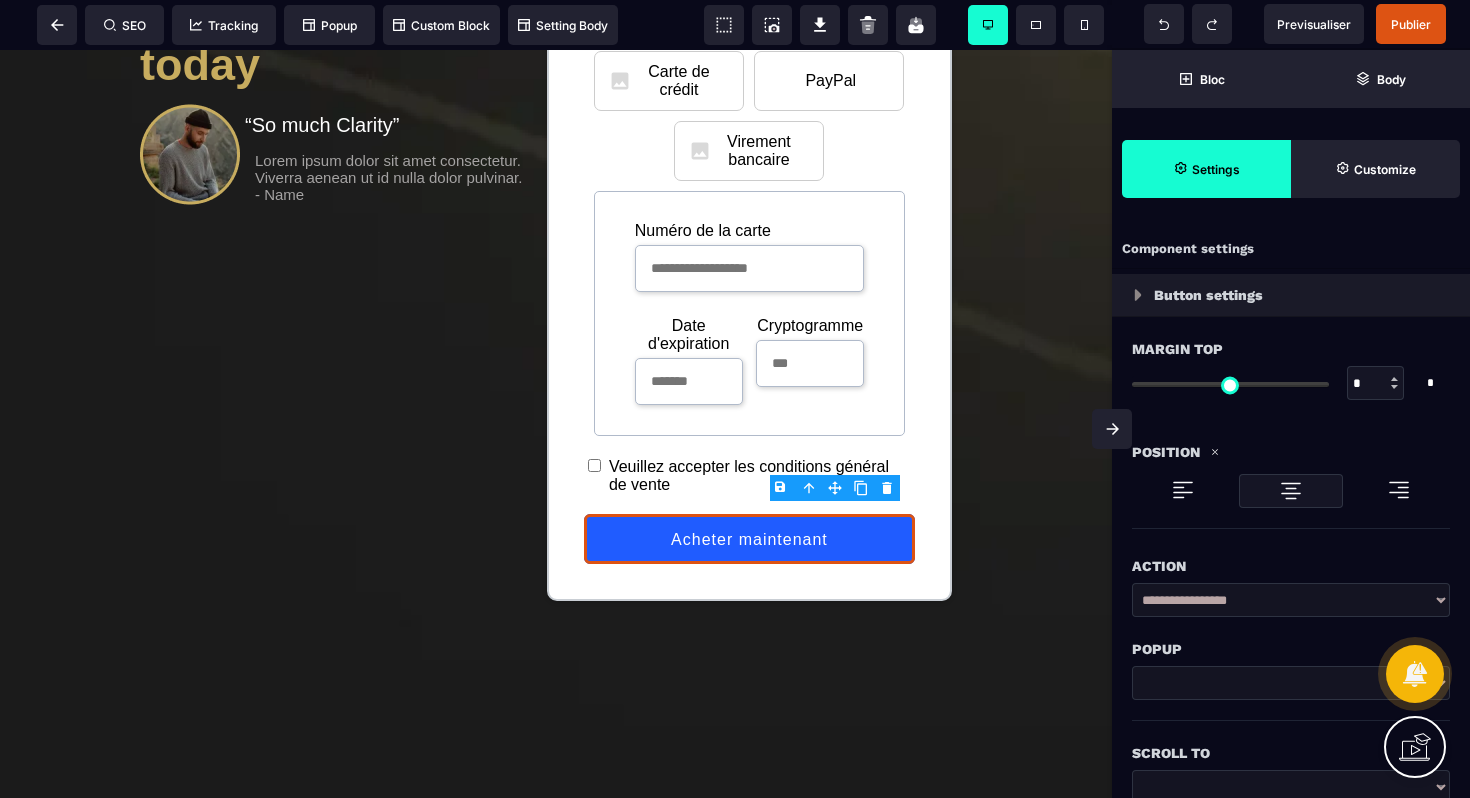 type on "**" 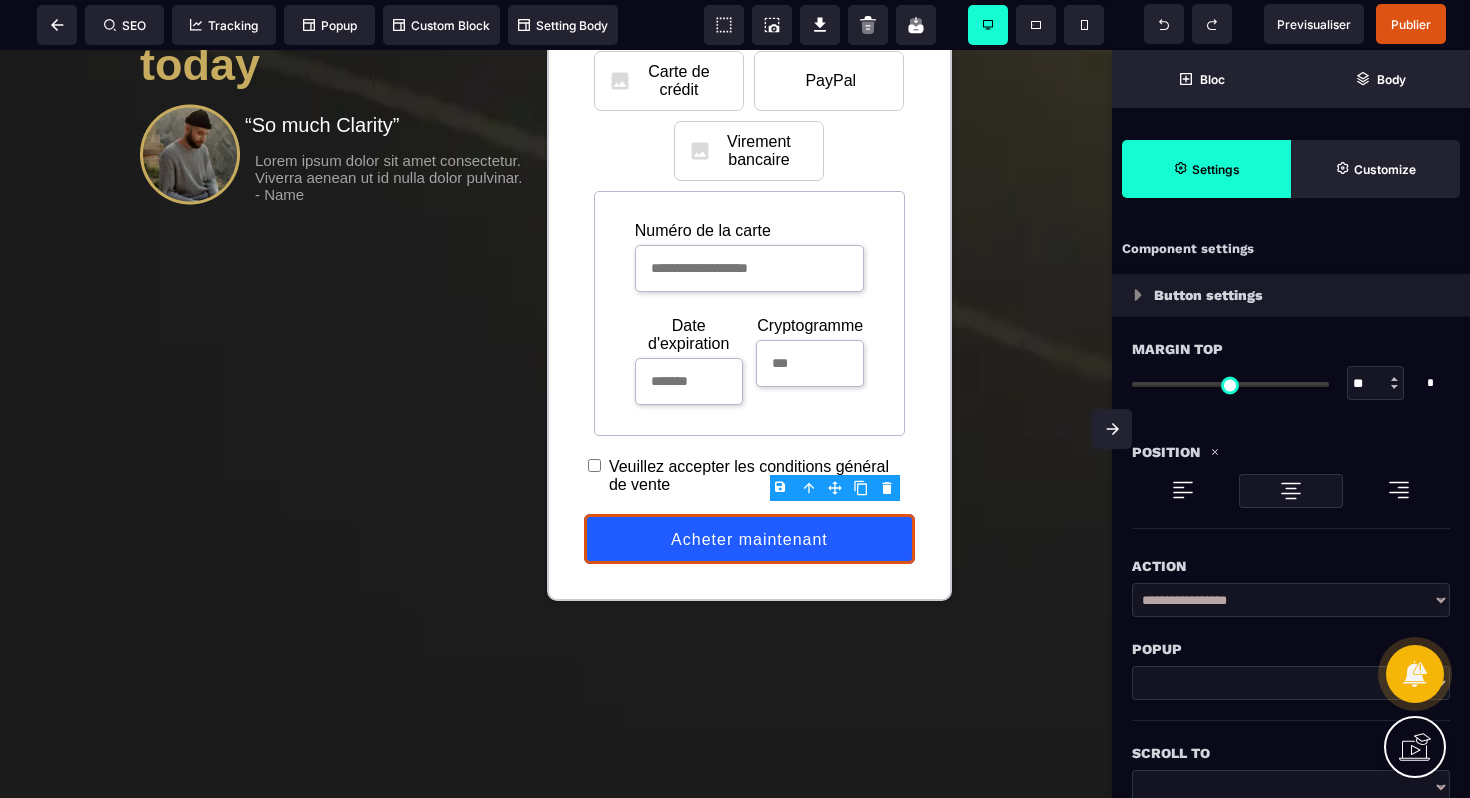 select 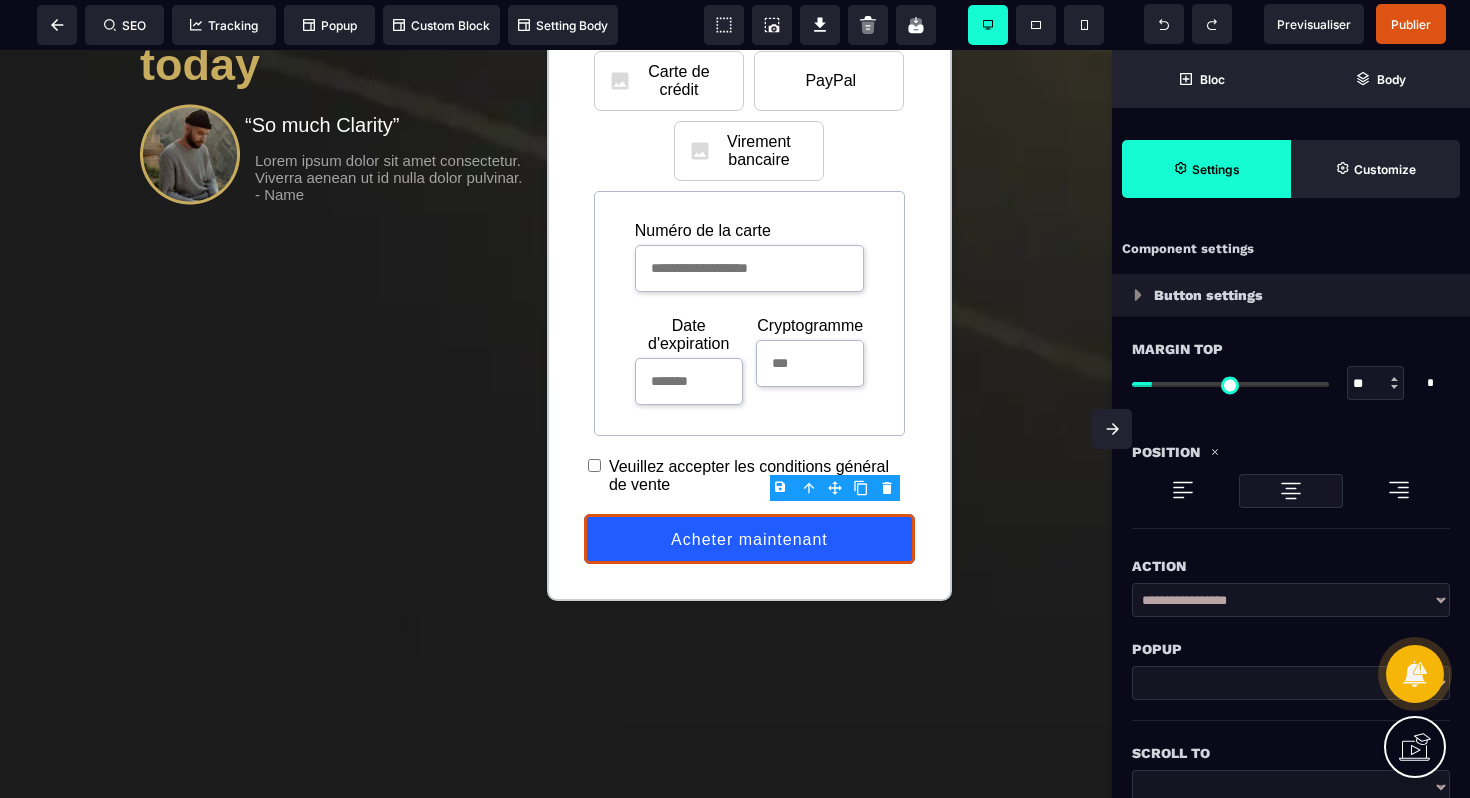 click on "Button settings" at bounding box center (1291, 295) 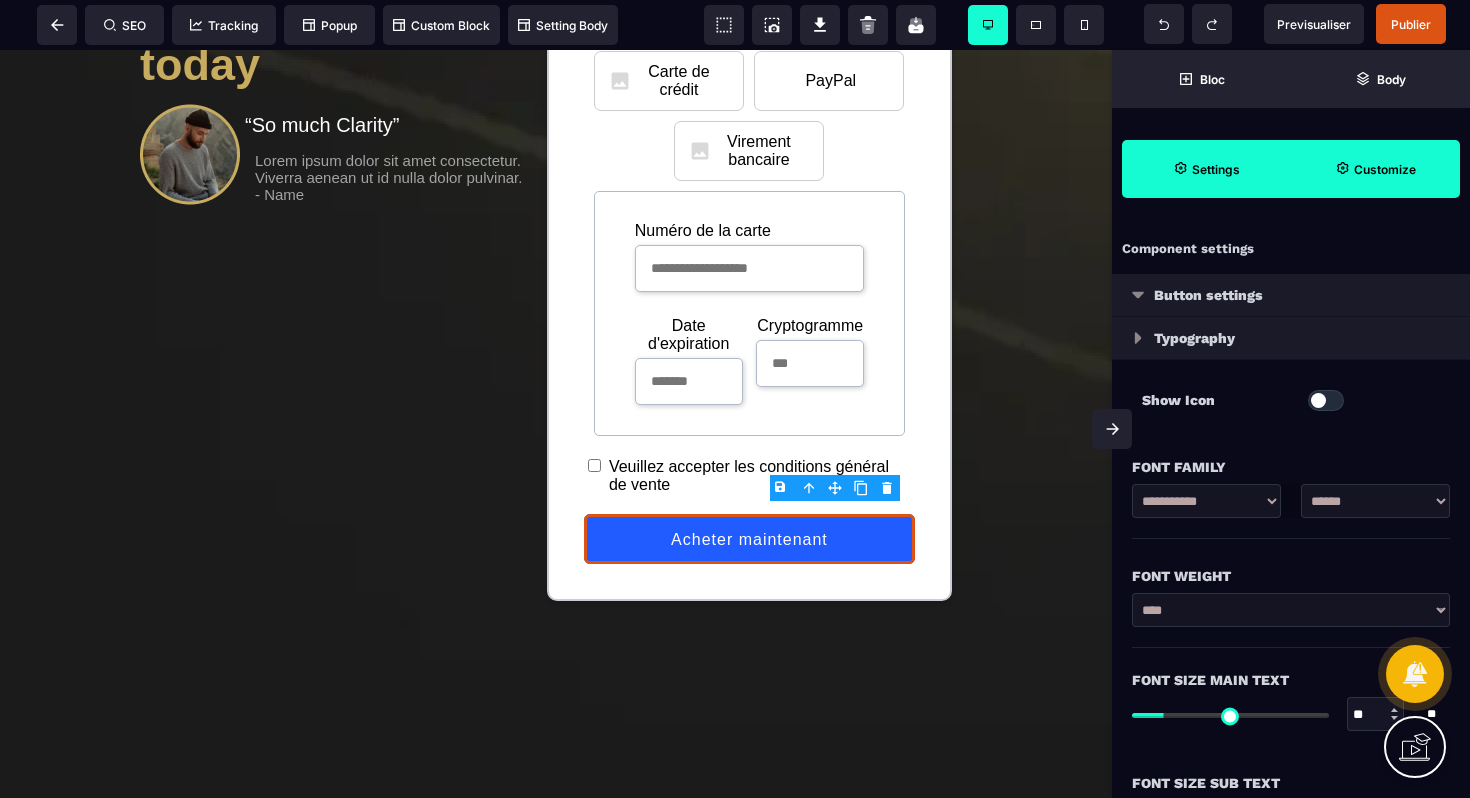 click on "Customize" at bounding box center (1375, 169) 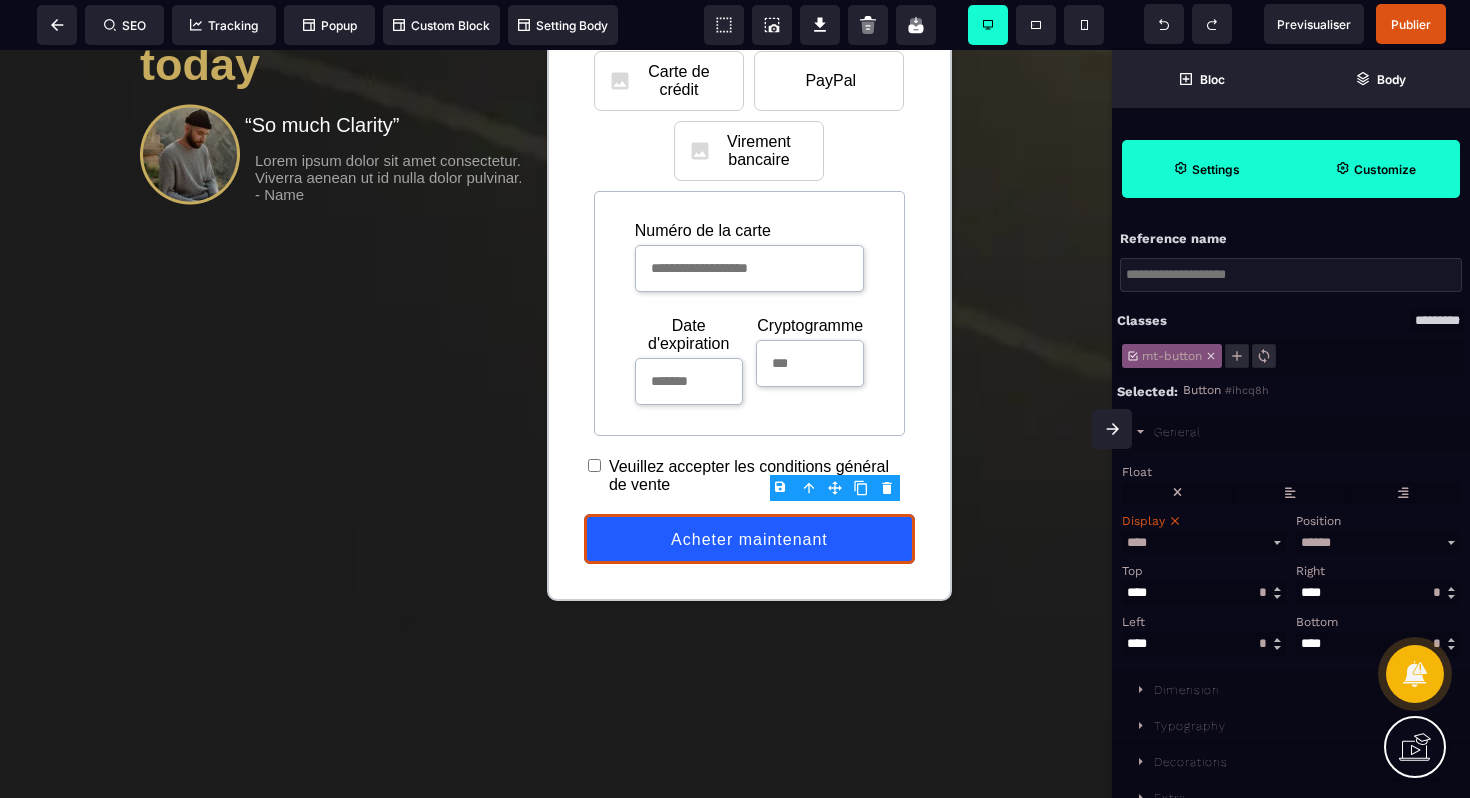 click on "Settings" at bounding box center [1206, 169] 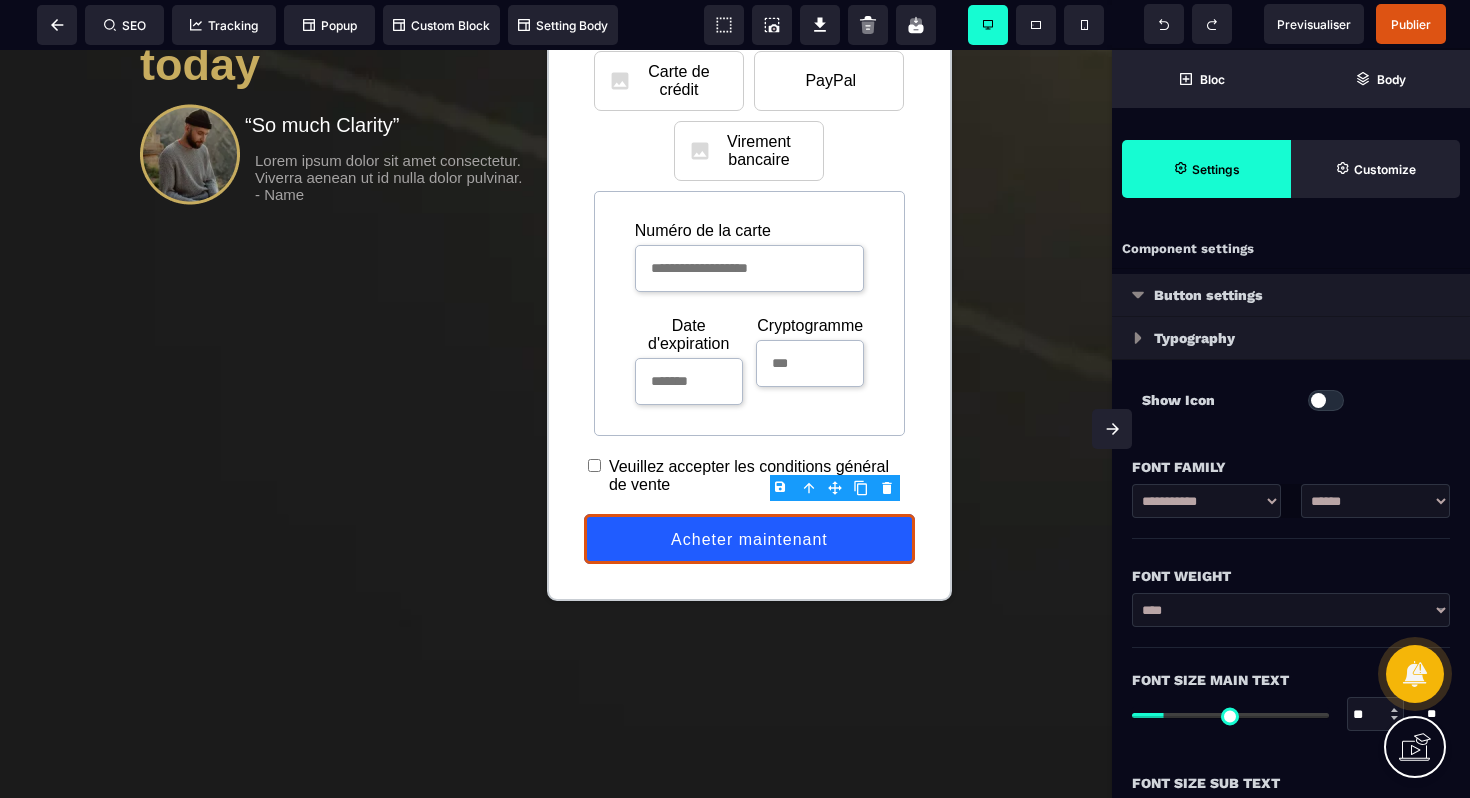 click on "Settings" at bounding box center (1206, 169) 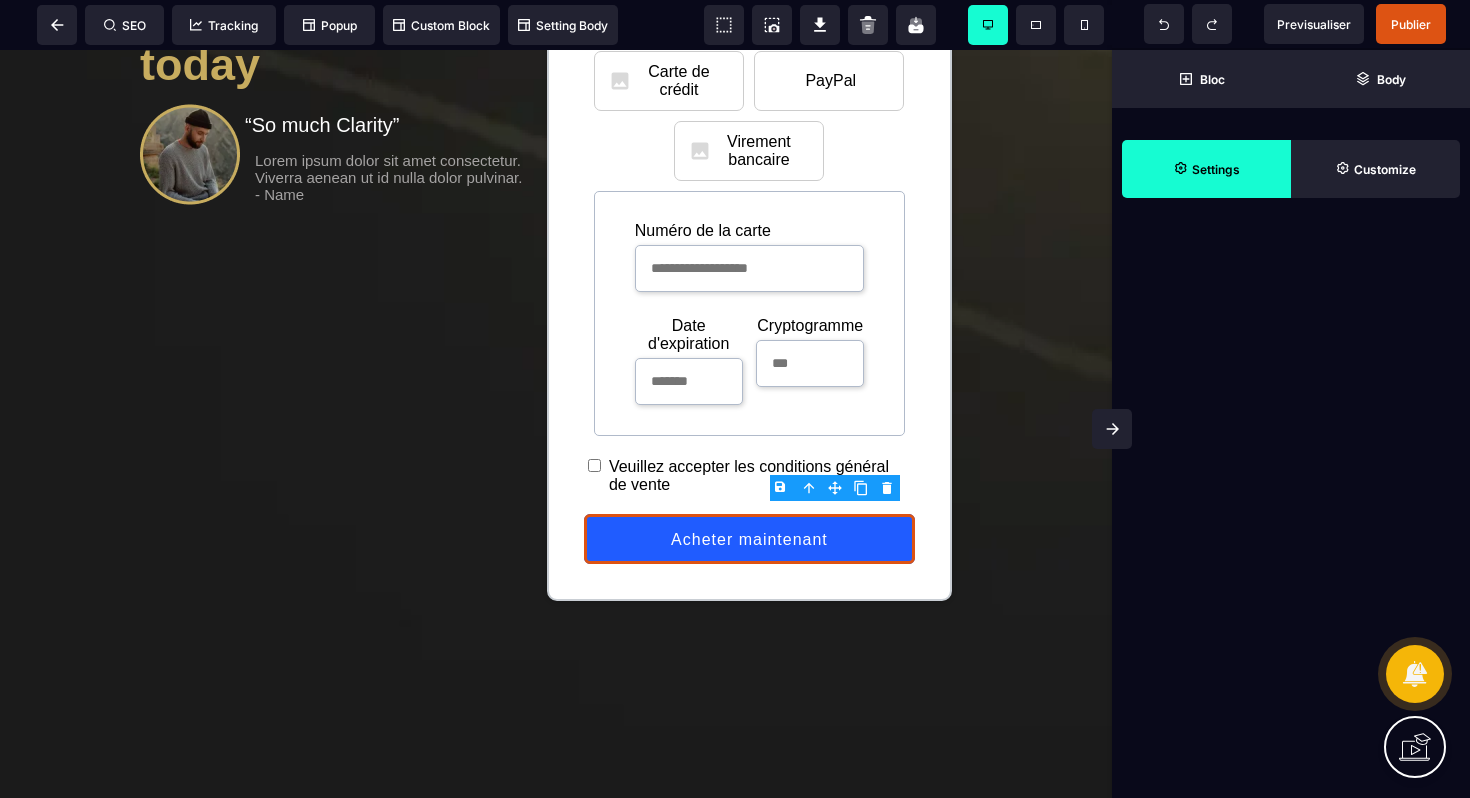 click on "Settings" at bounding box center [1206, 169] 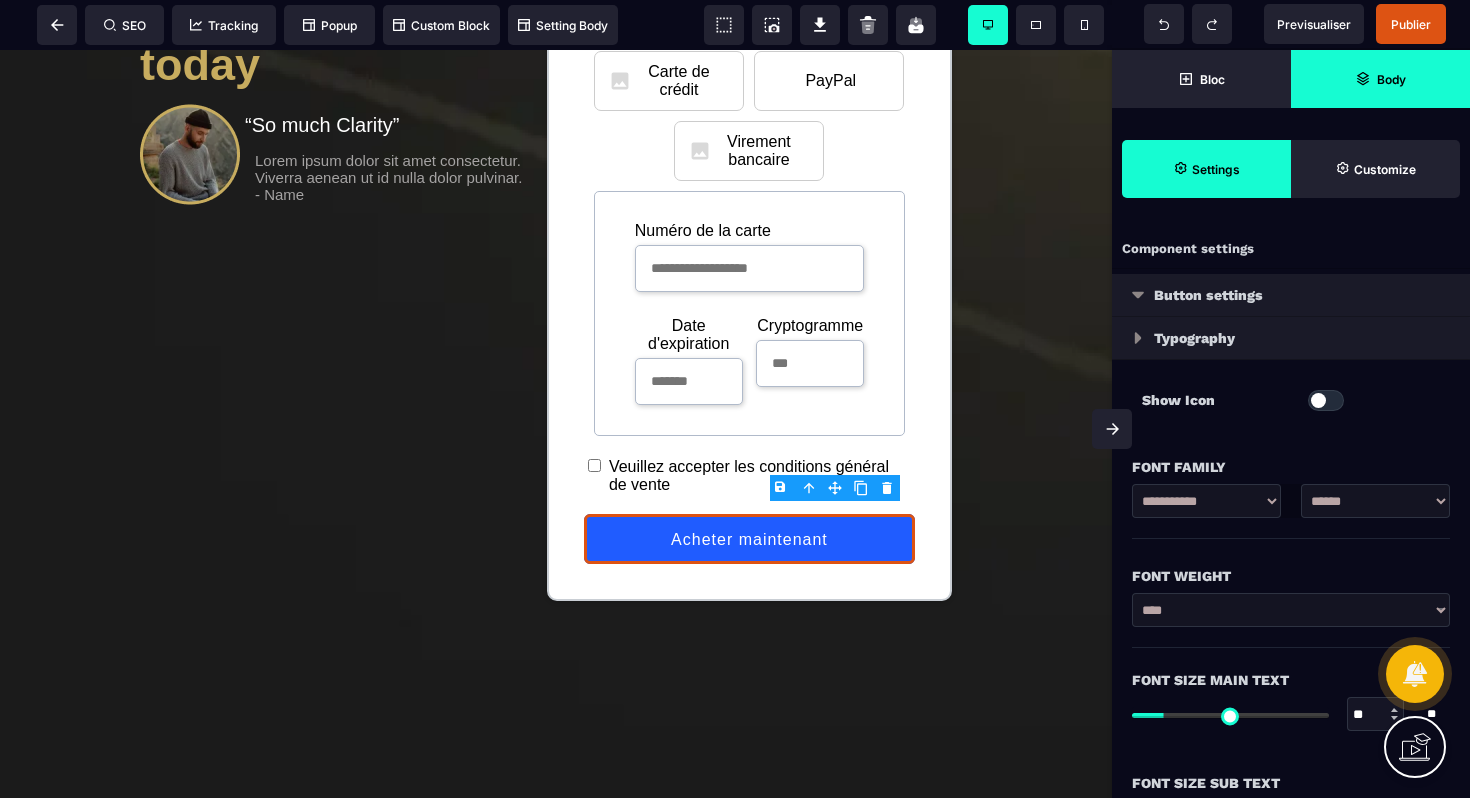 click on "Body" at bounding box center (1391, 79) 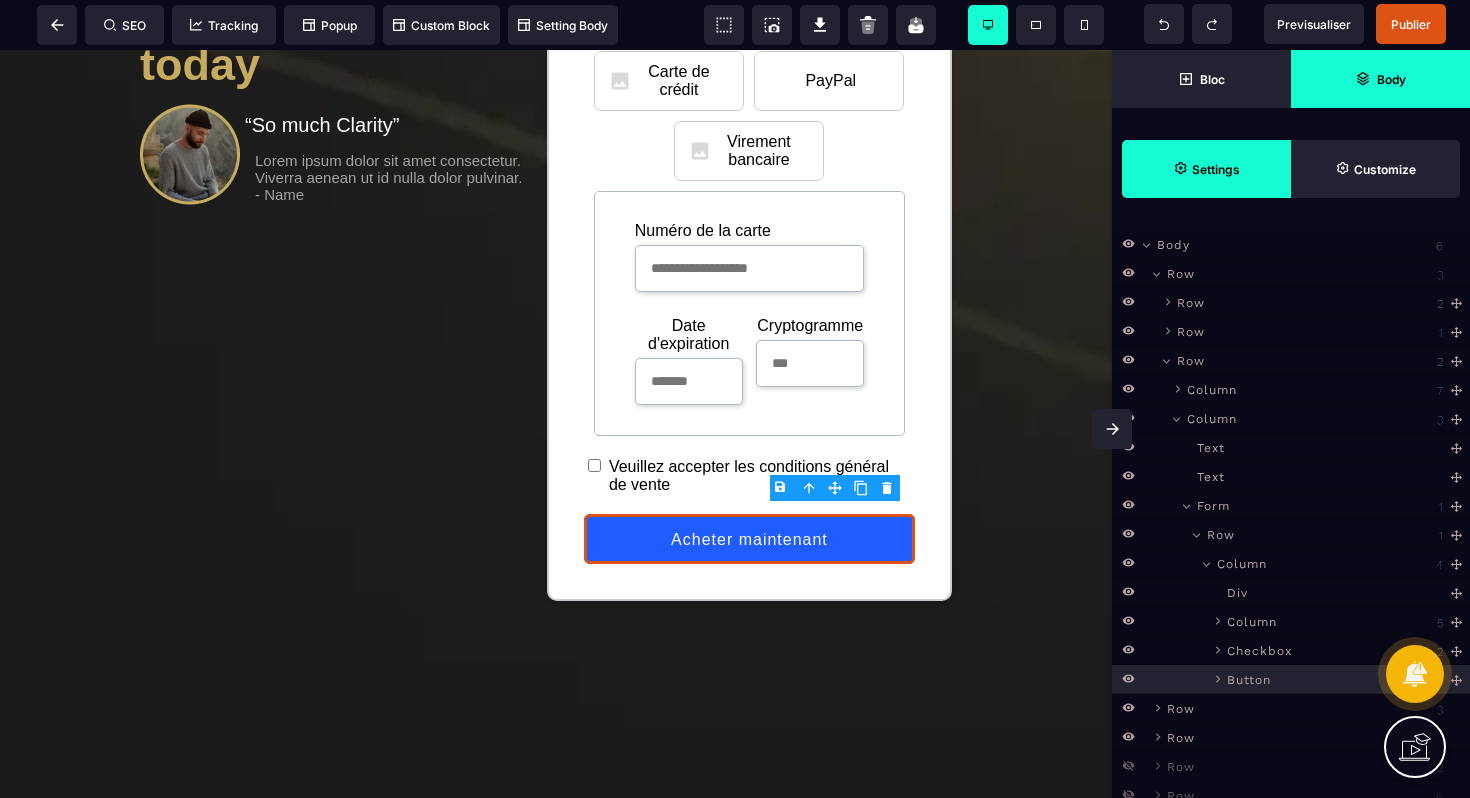 click on "Settings" at bounding box center [1216, 169] 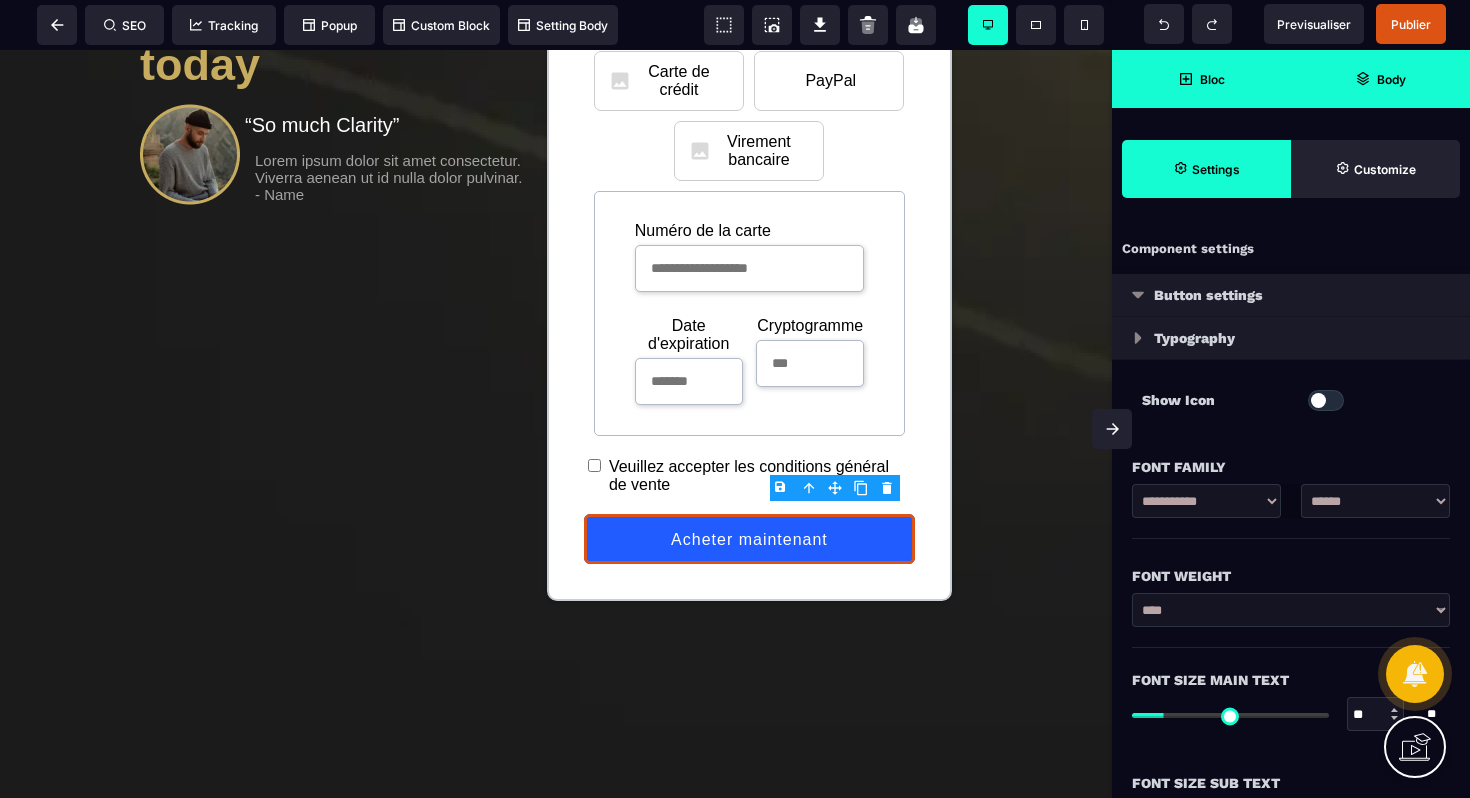 click on "Bloc" at bounding box center (1201, 79) 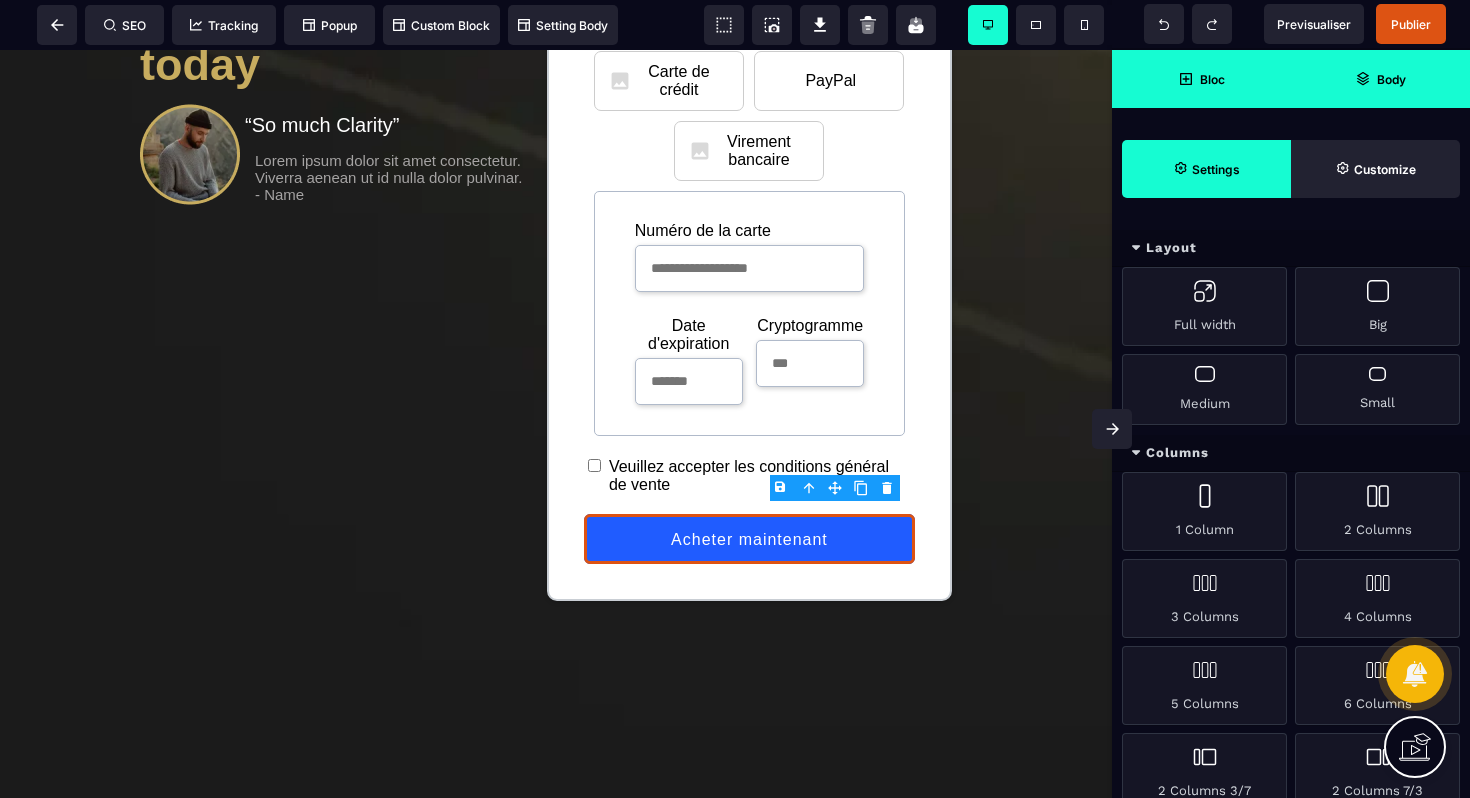 click on "Settings" at bounding box center [1206, 169] 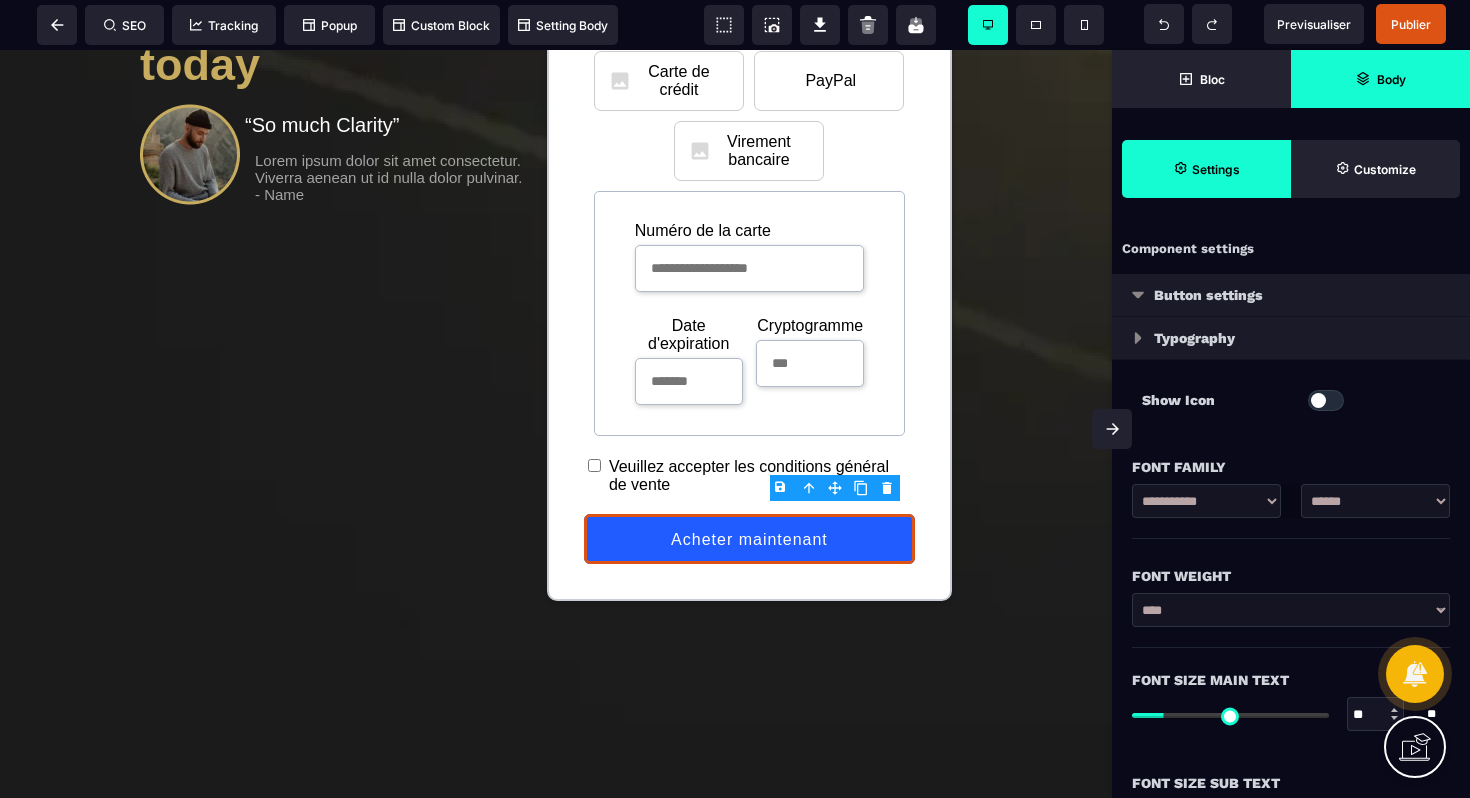 click at bounding box center (1138, 295) 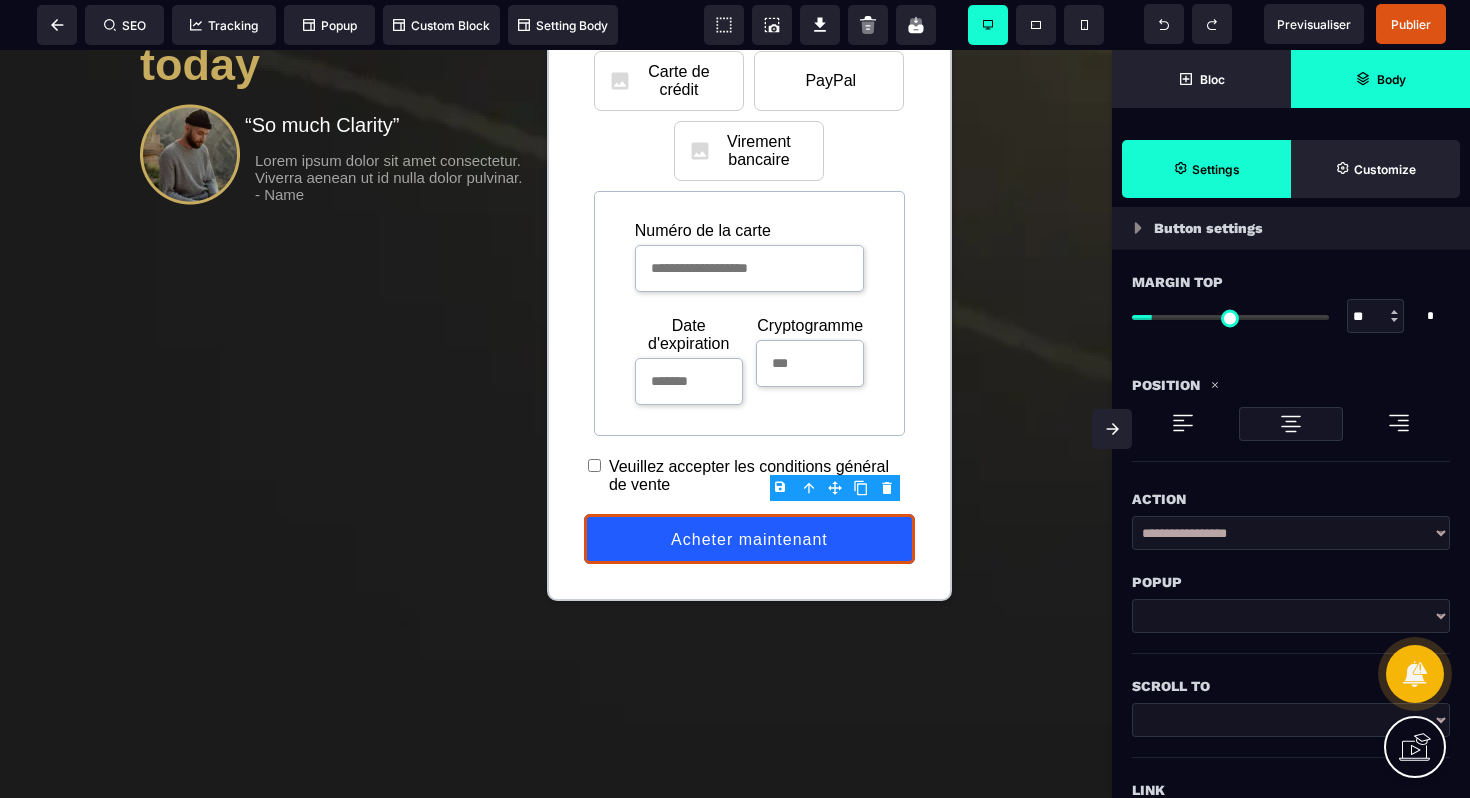scroll, scrollTop: 96, scrollLeft: 0, axis: vertical 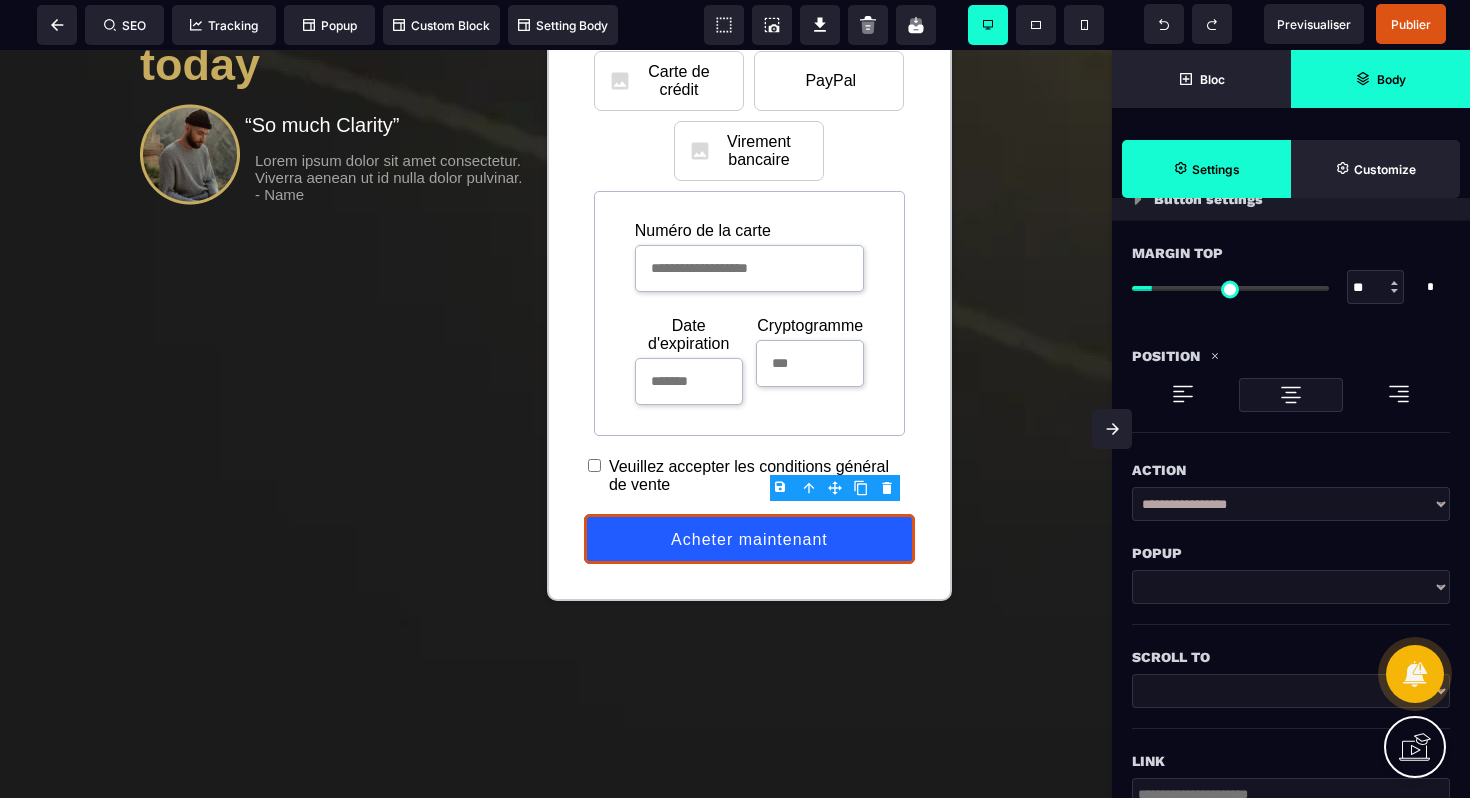 click on "**********" at bounding box center (1291, 504) 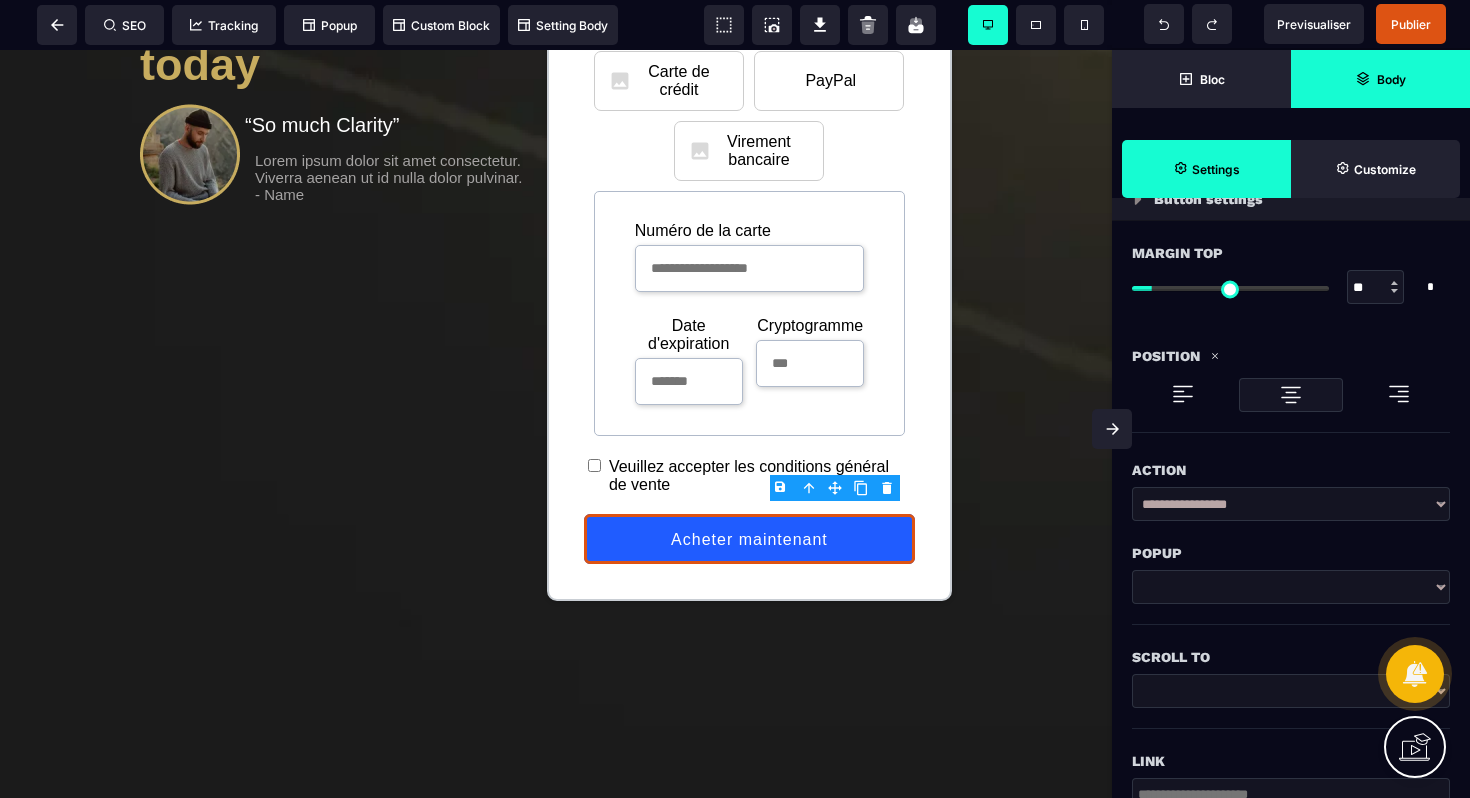 click at bounding box center [1291, 587] 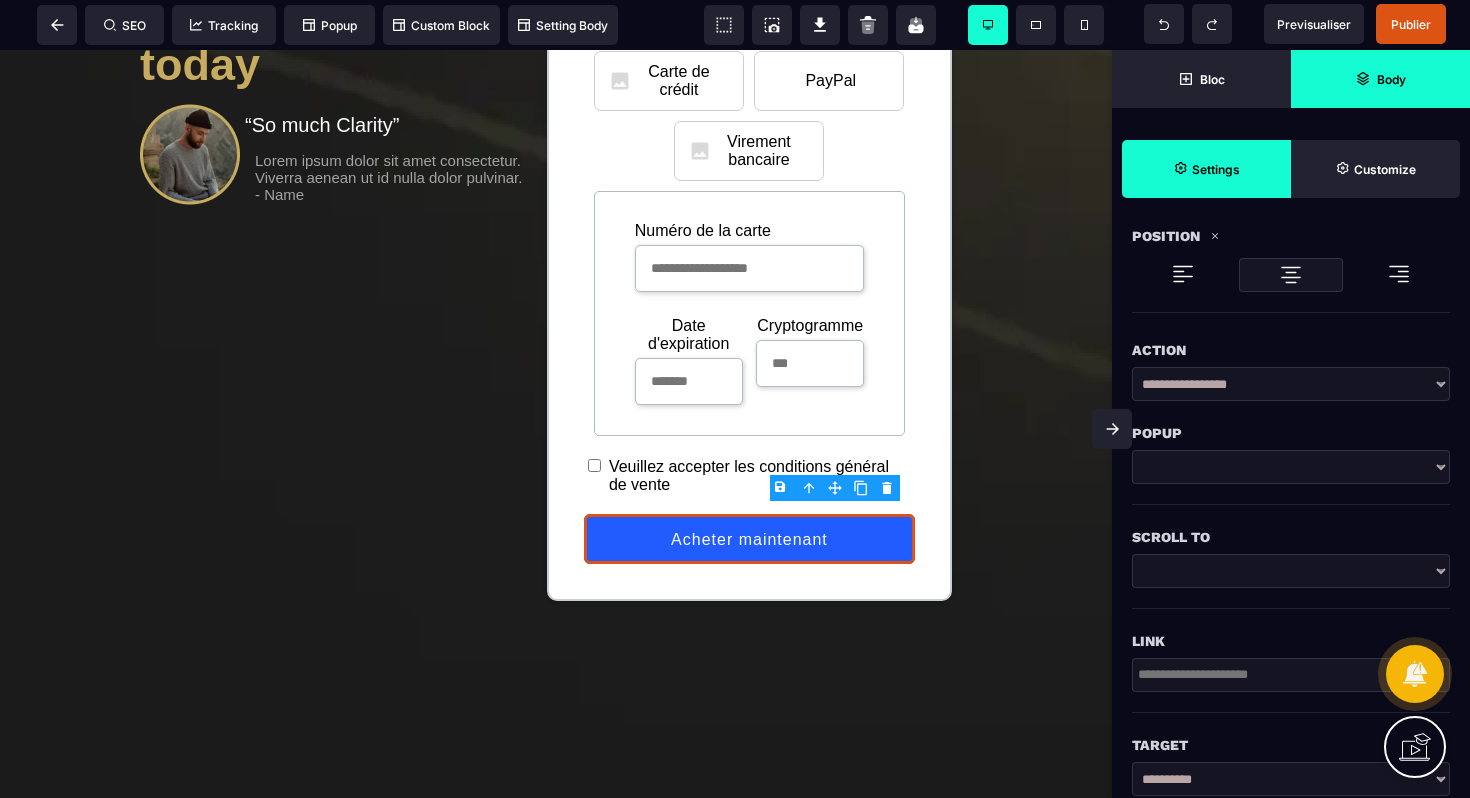 scroll, scrollTop: 224, scrollLeft: 0, axis: vertical 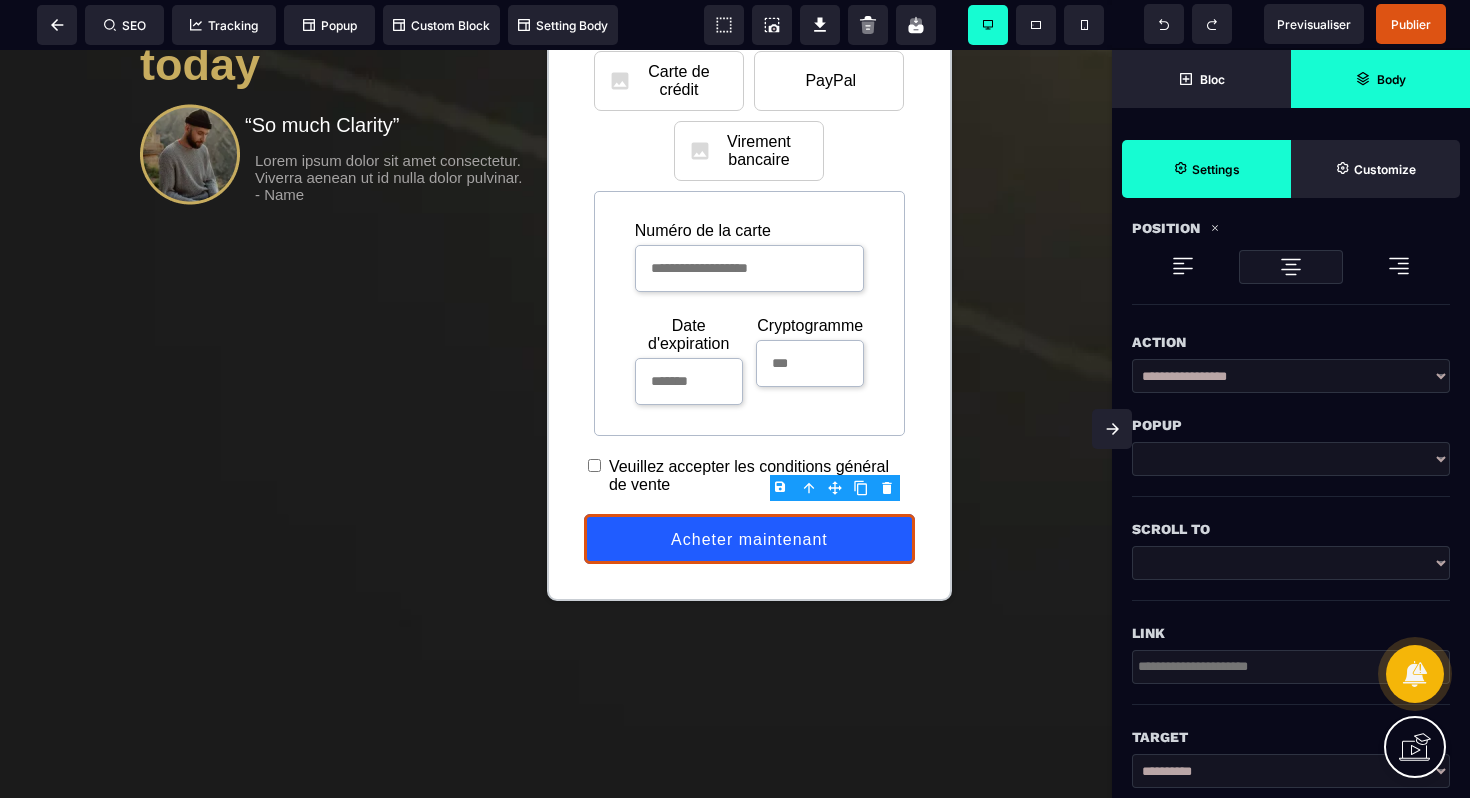 click at bounding box center (1291, 563) 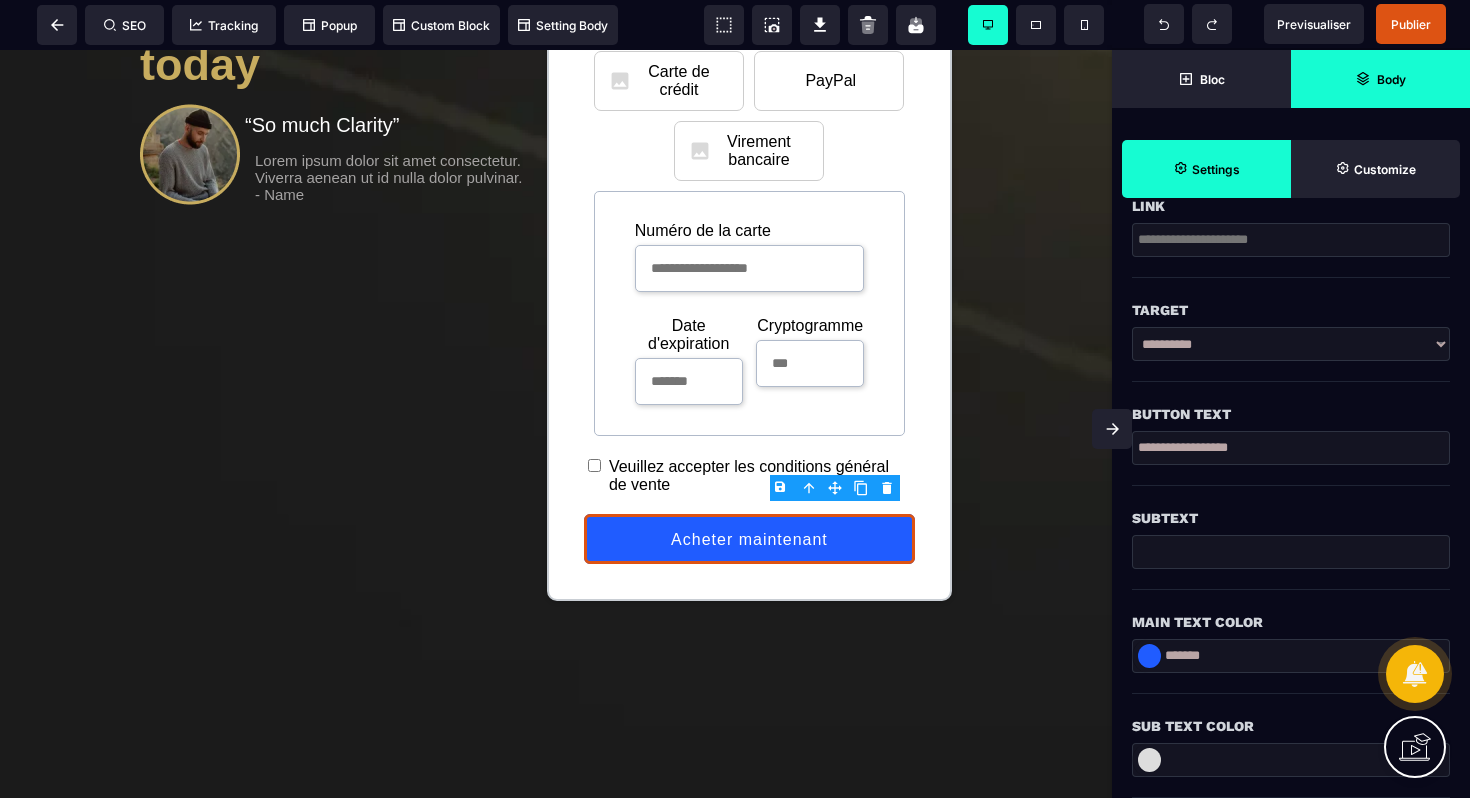 scroll, scrollTop: 457, scrollLeft: 0, axis: vertical 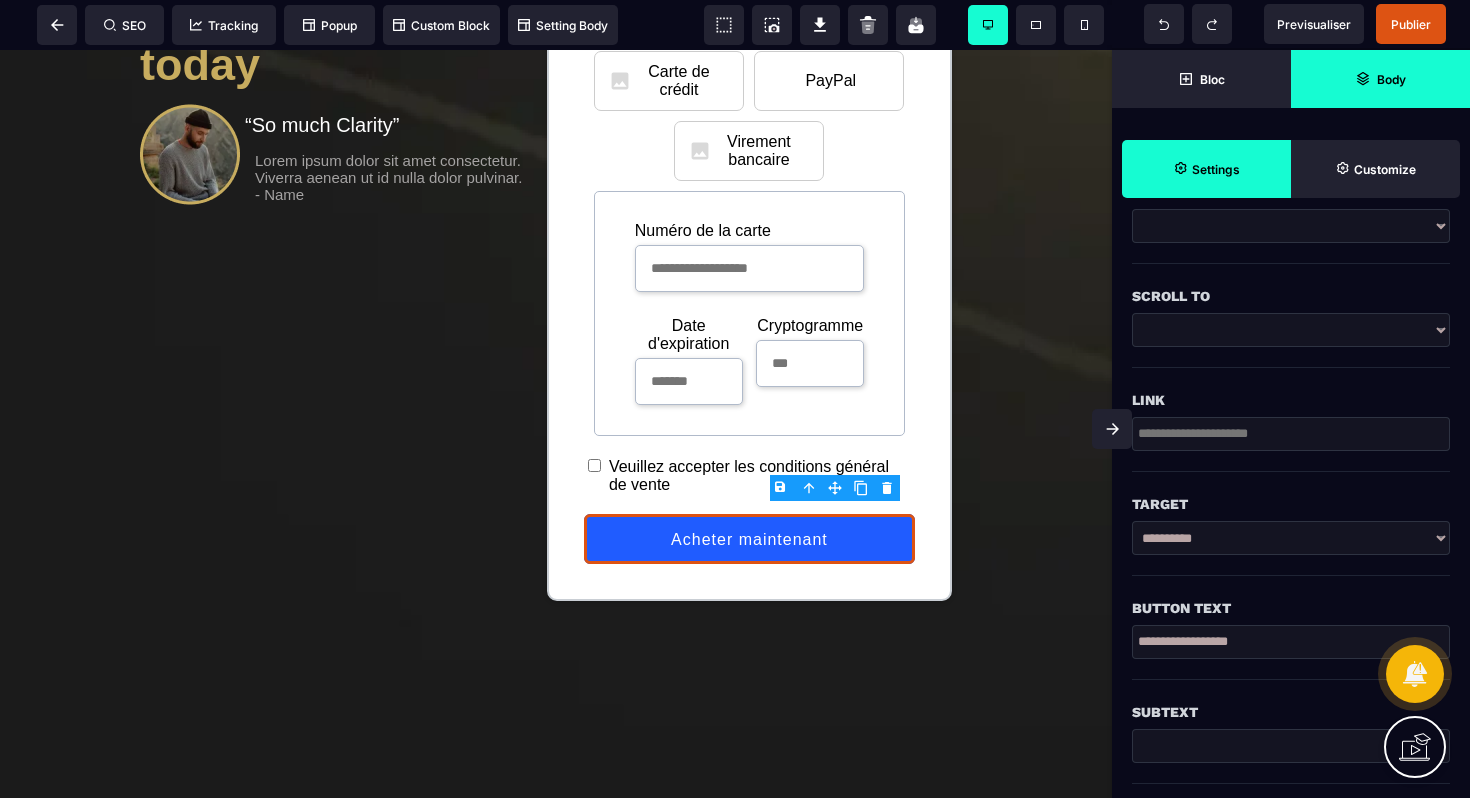 click at bounding box center [1291, 434] 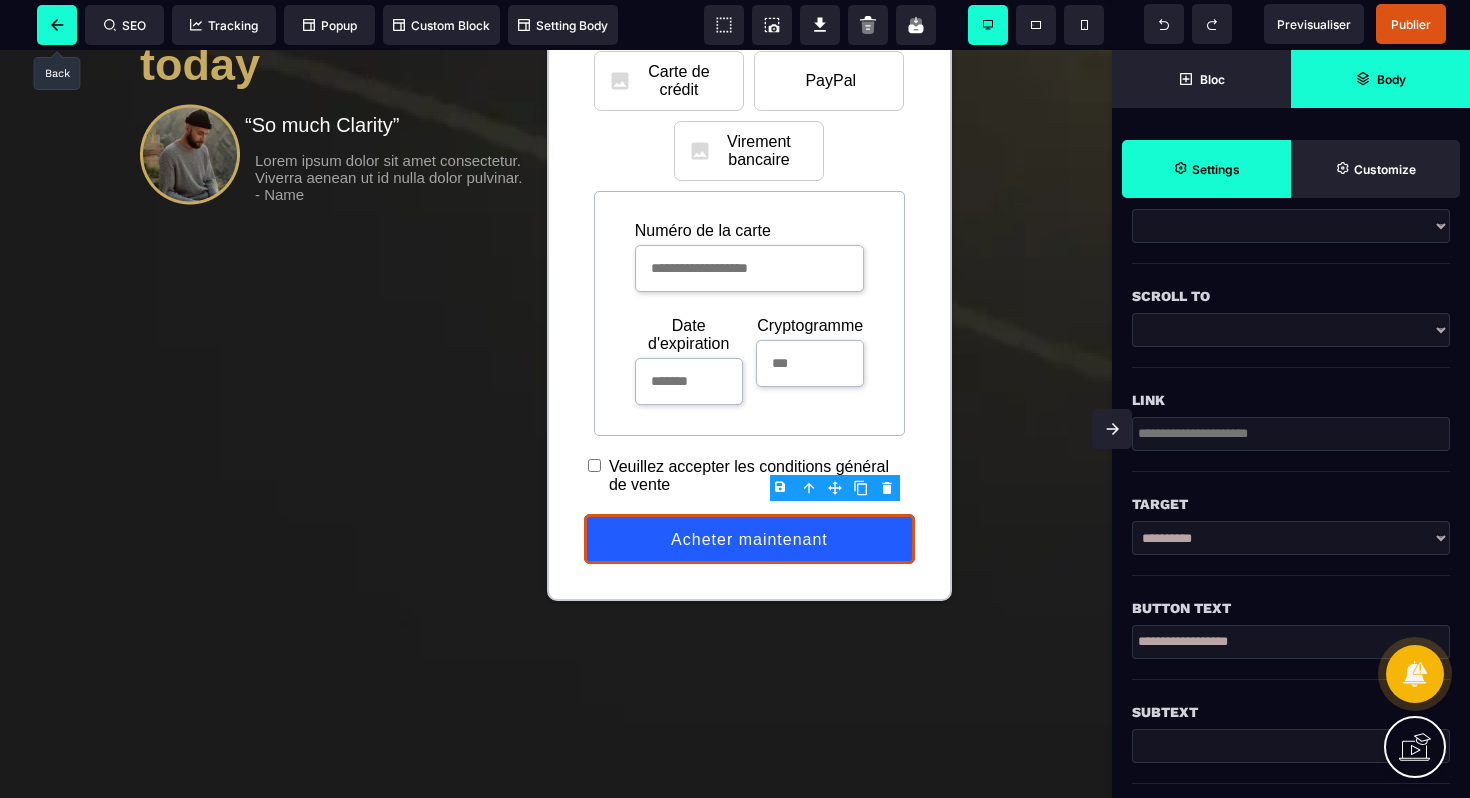 click at bounding box center (57, 25) 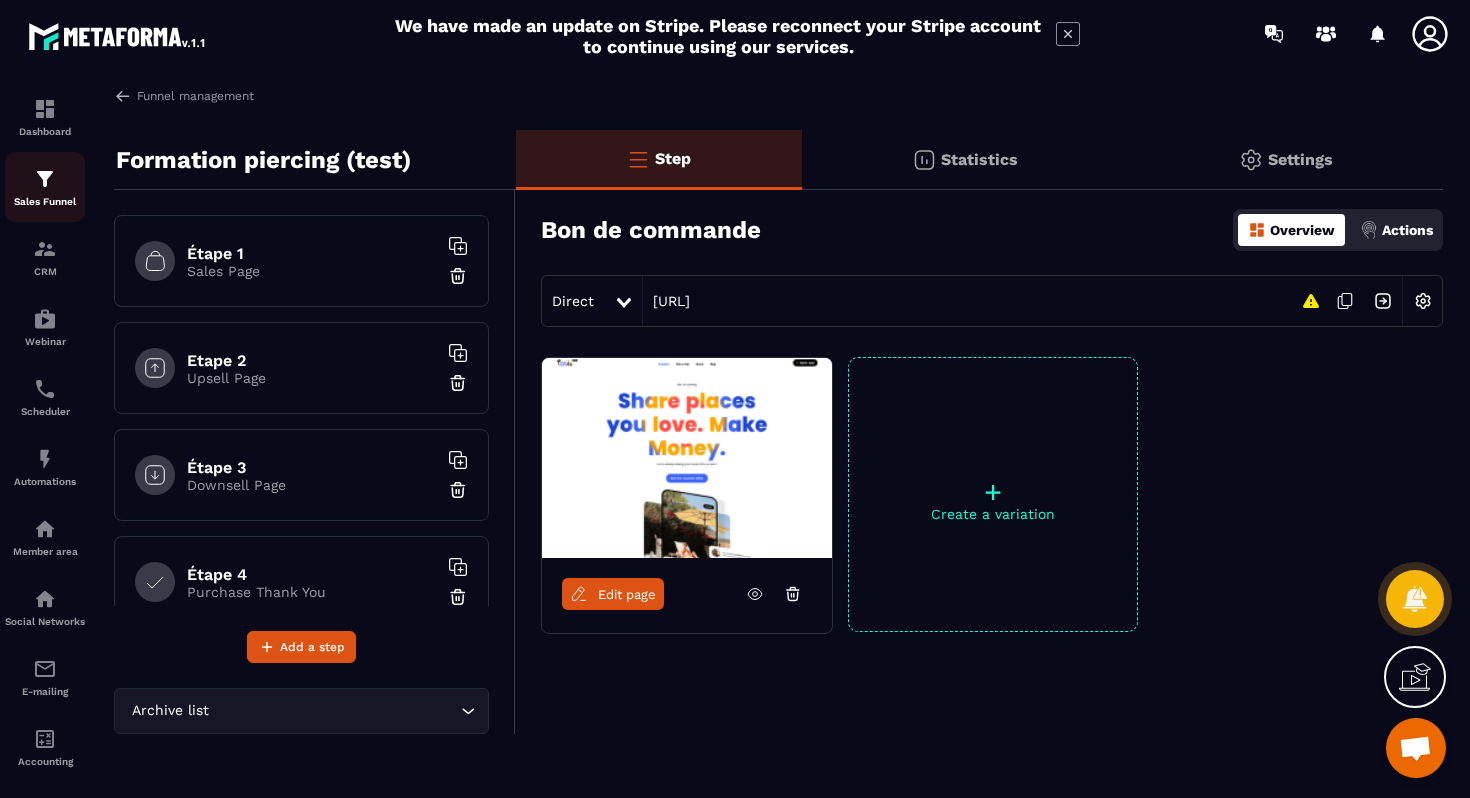 click on "Sales Funnel" at bounding box center (45, 201) 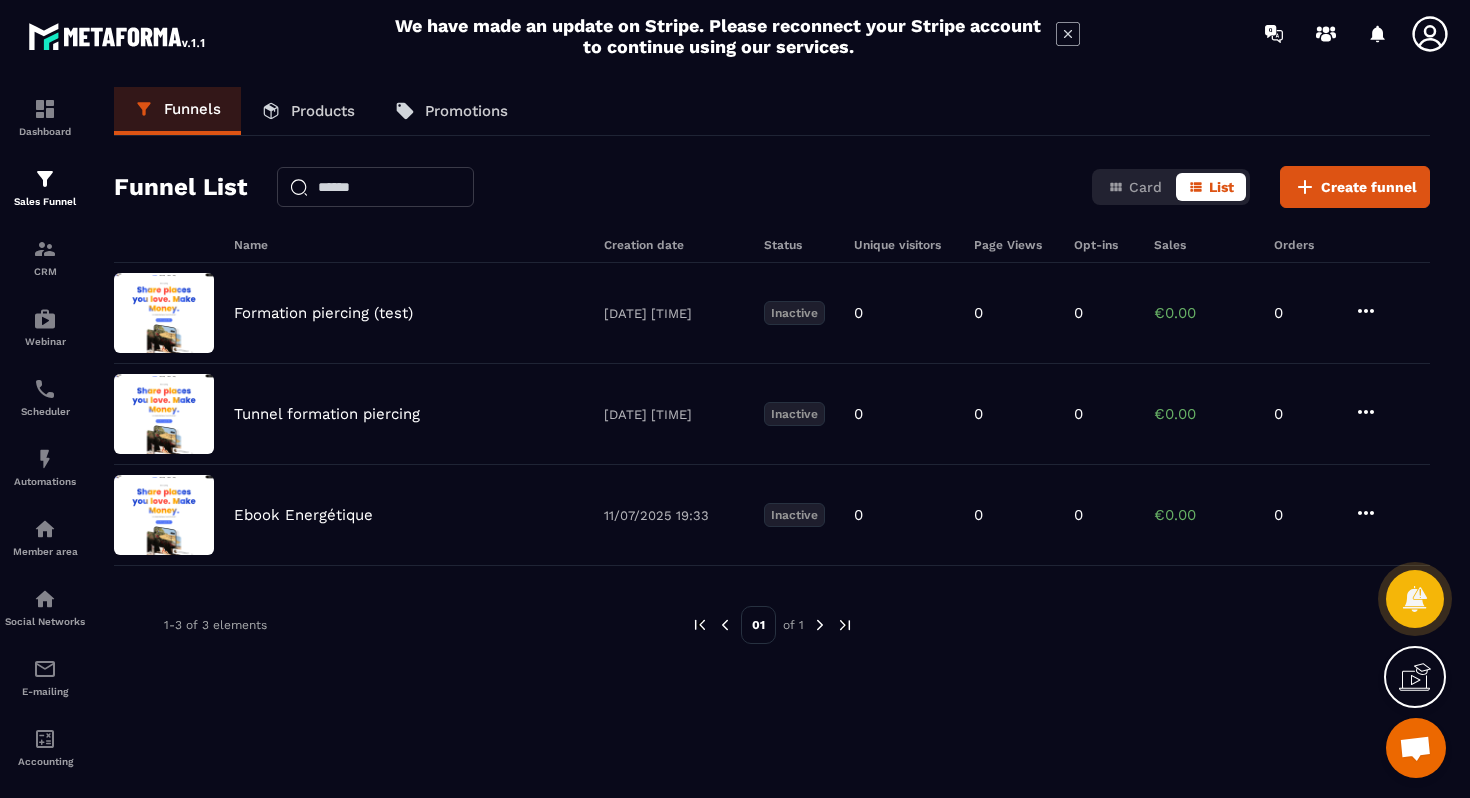 click on "Products" at bounding box center (323, 111) 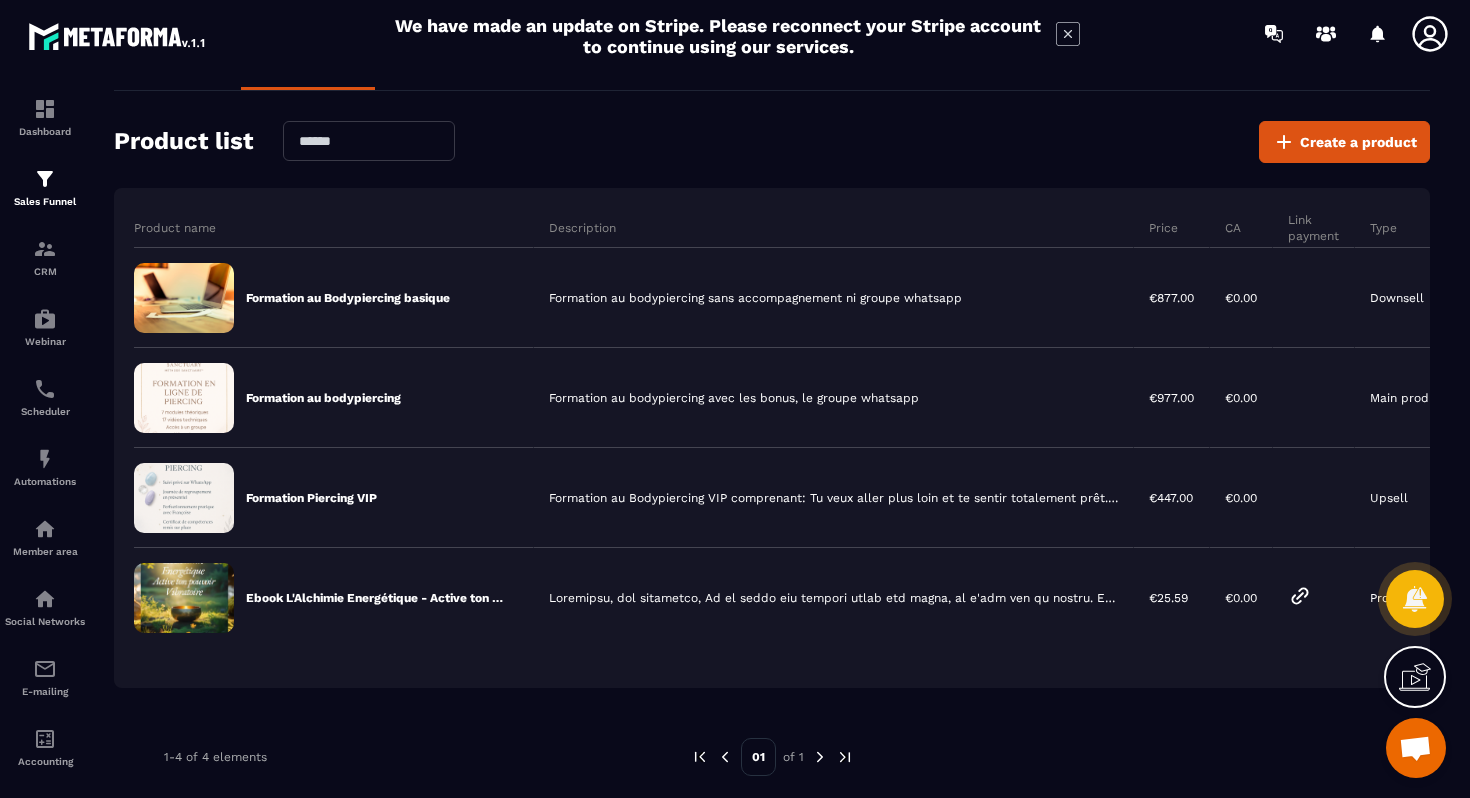 scroll, scrollTop: 45, scrollLeft: 0, axis: vertical 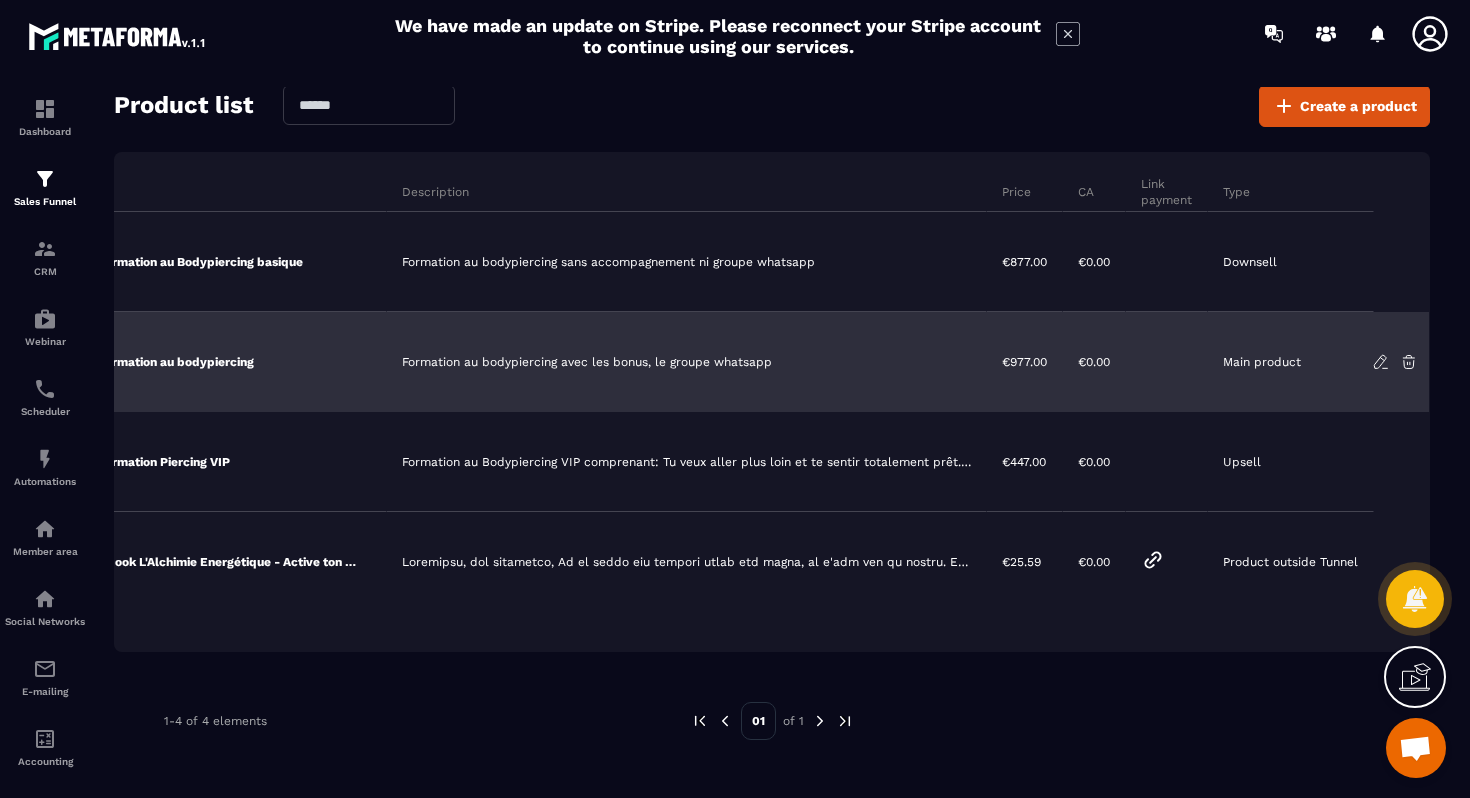 click on "Main product" at bounding box center [1262, 362] 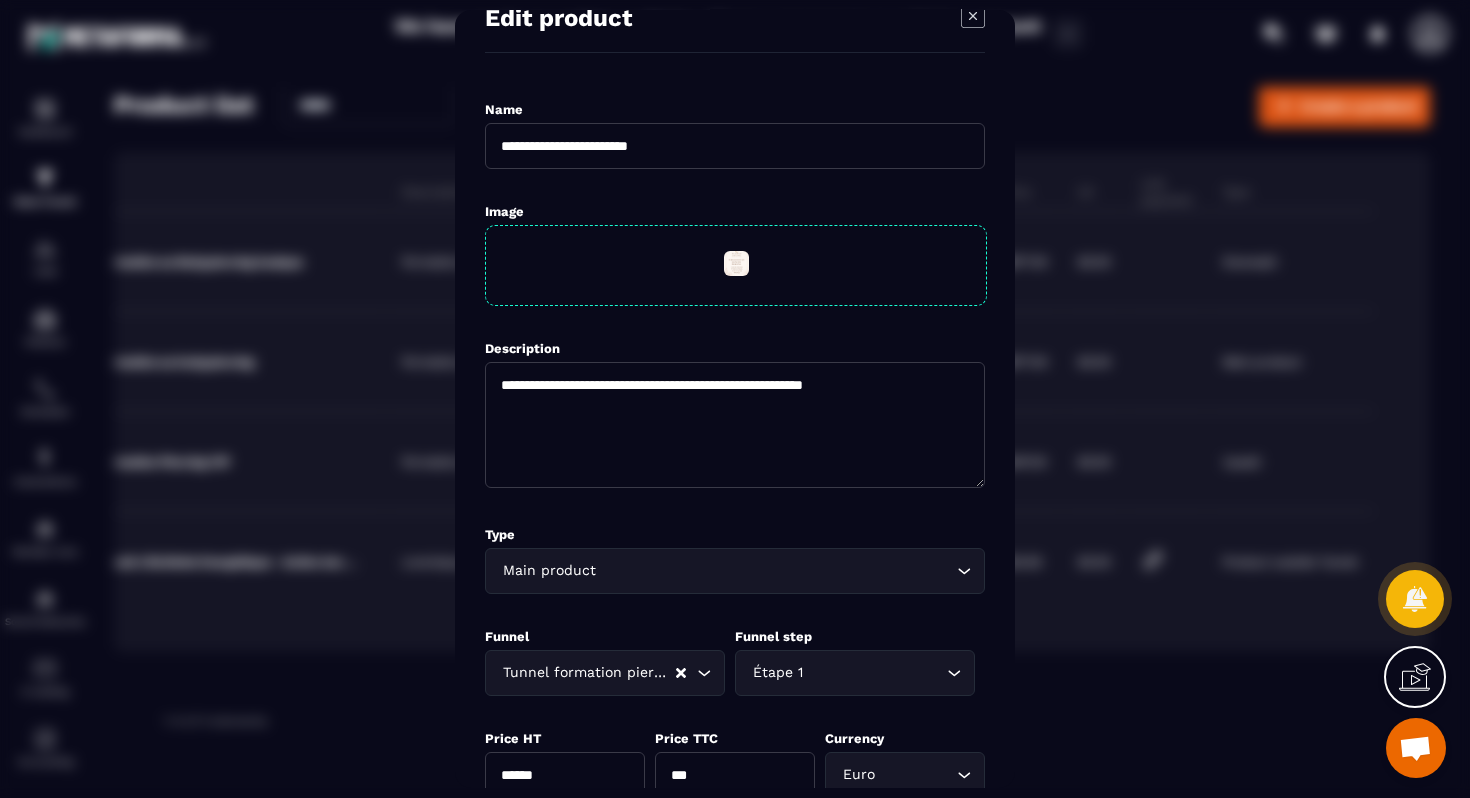 scroll, scrollTop: 0, scrollLeft: 0, axis: both 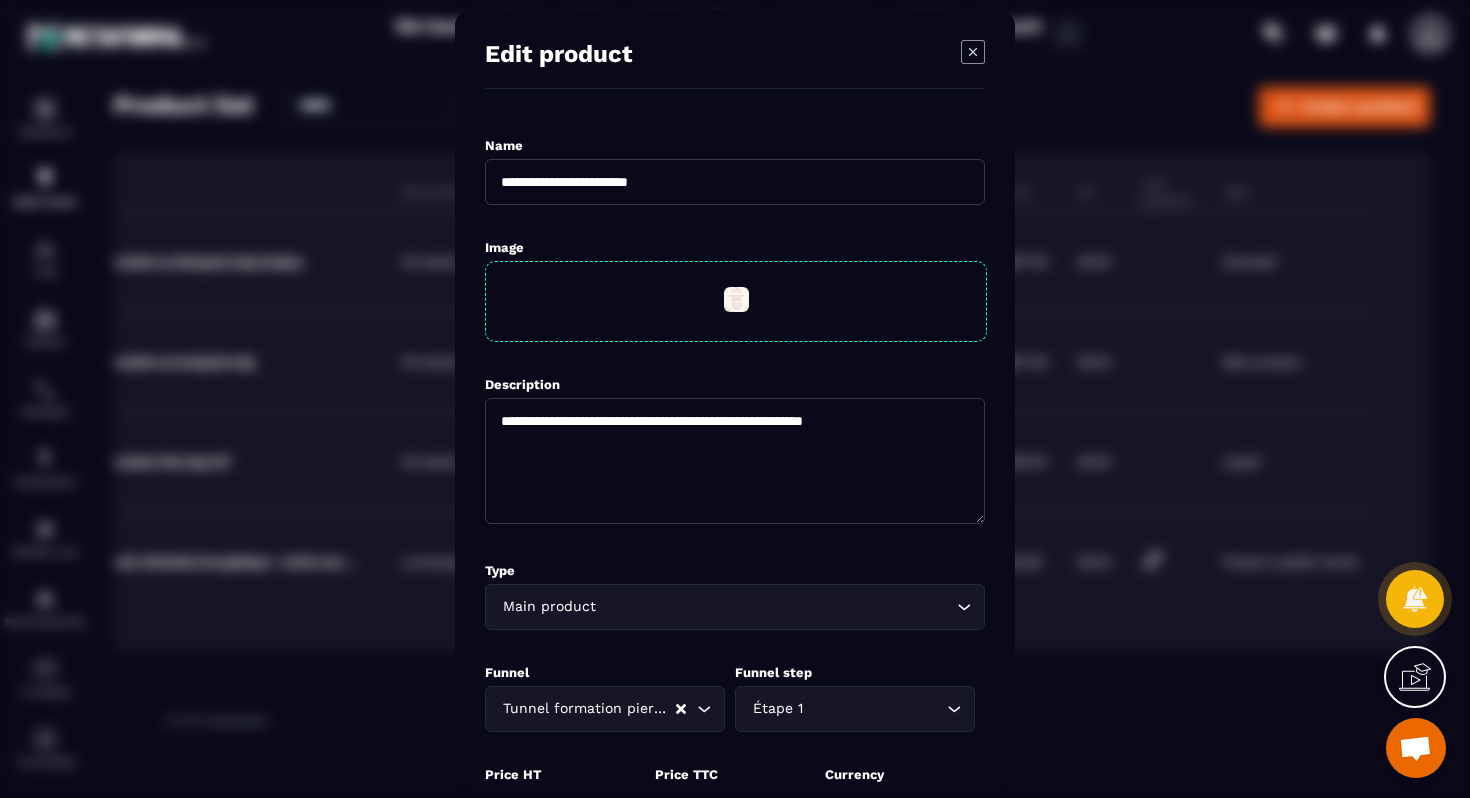 click 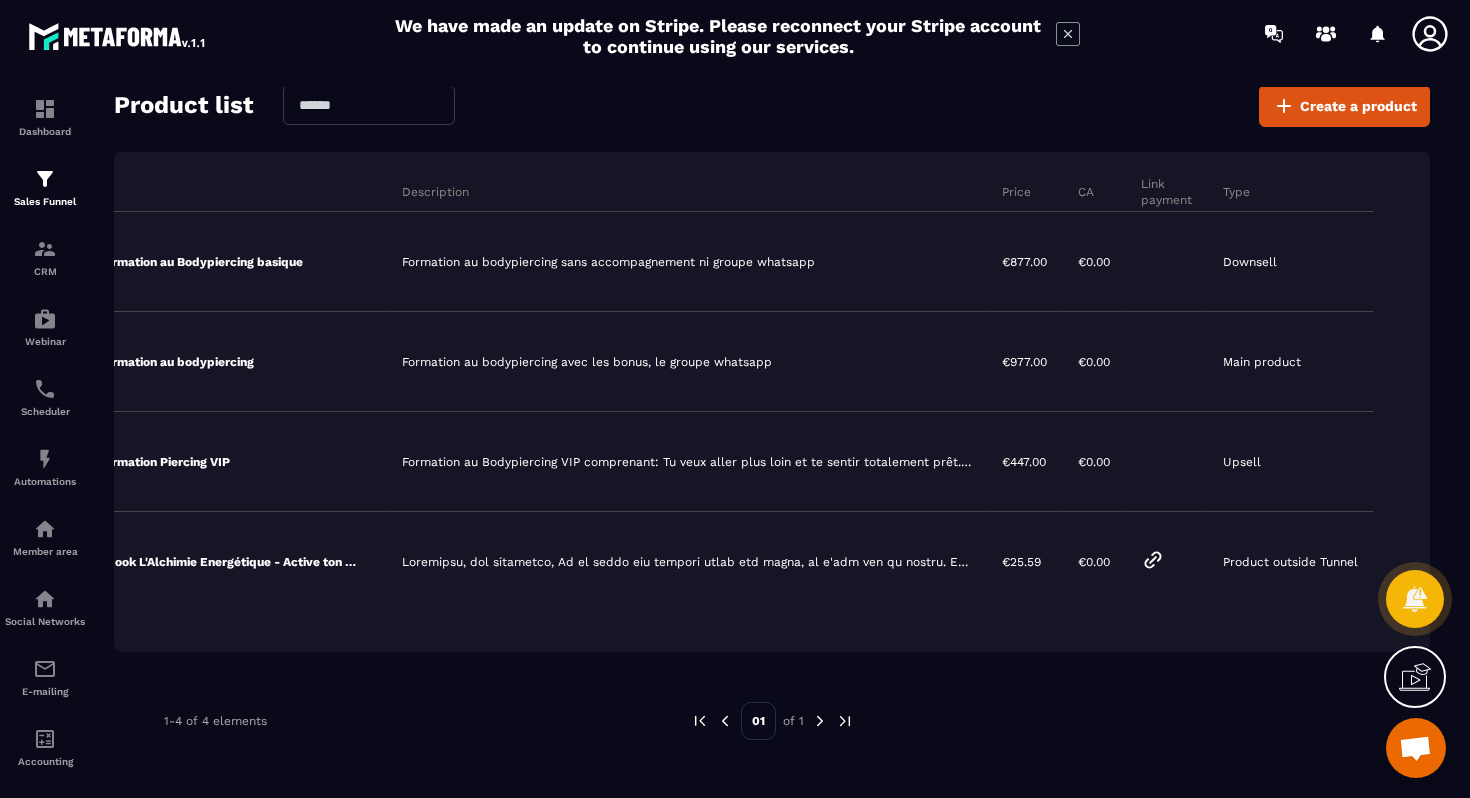scroll, scrollTop: 0, scrollLeft: 0, axis: both 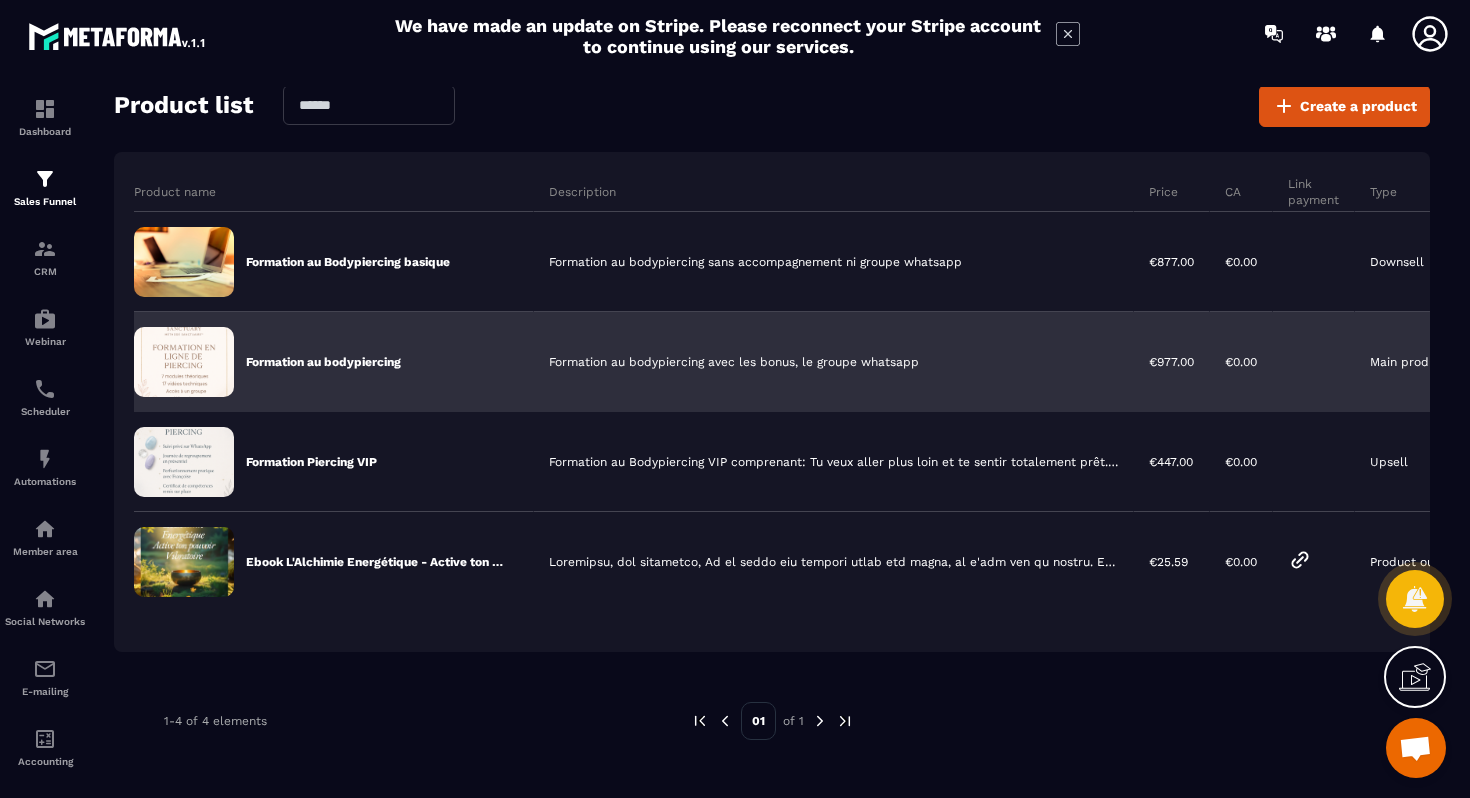 click at bounding box center (184, 362) 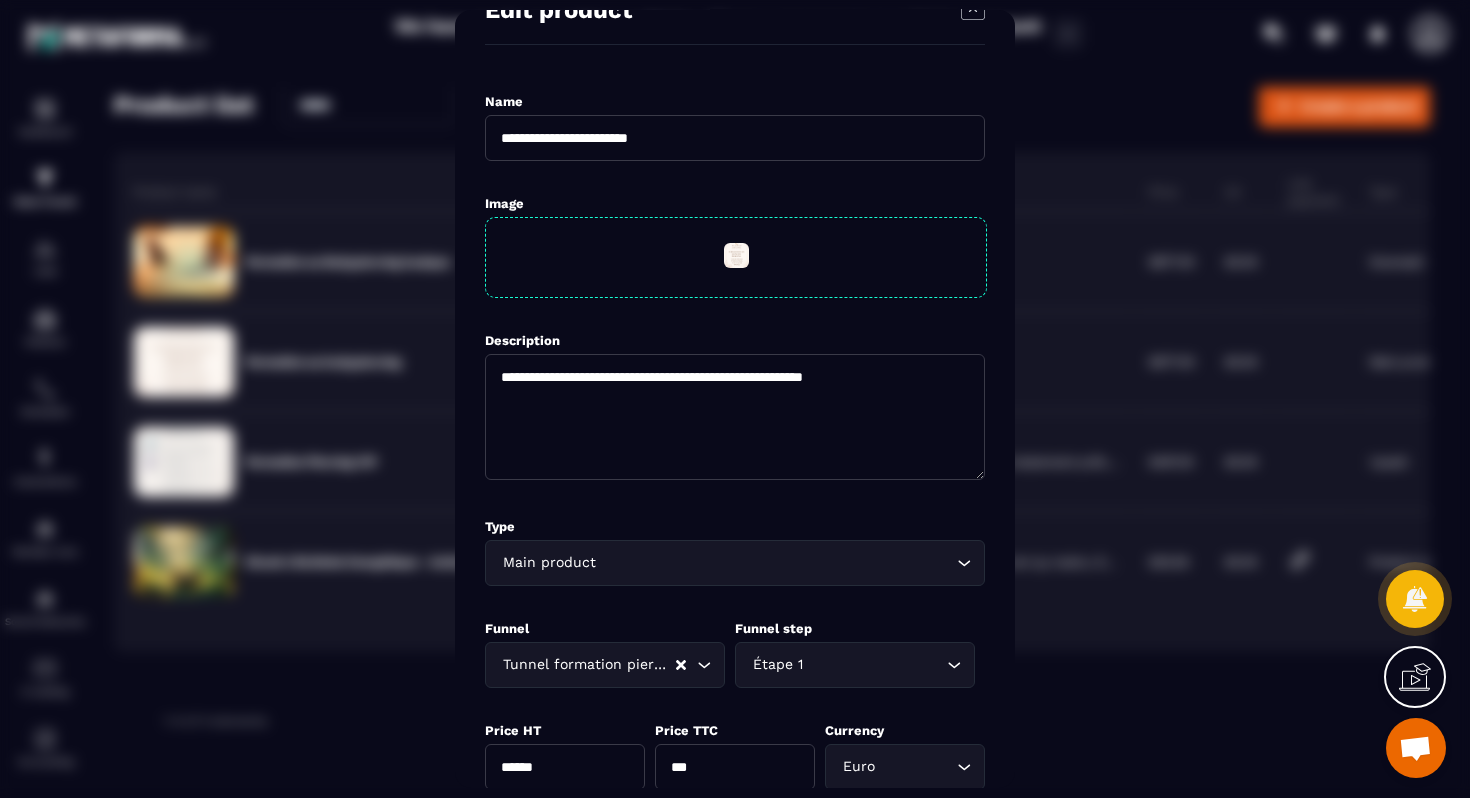 scroll, scrollTop: 132, scrollLeft: 0, axis: vertical 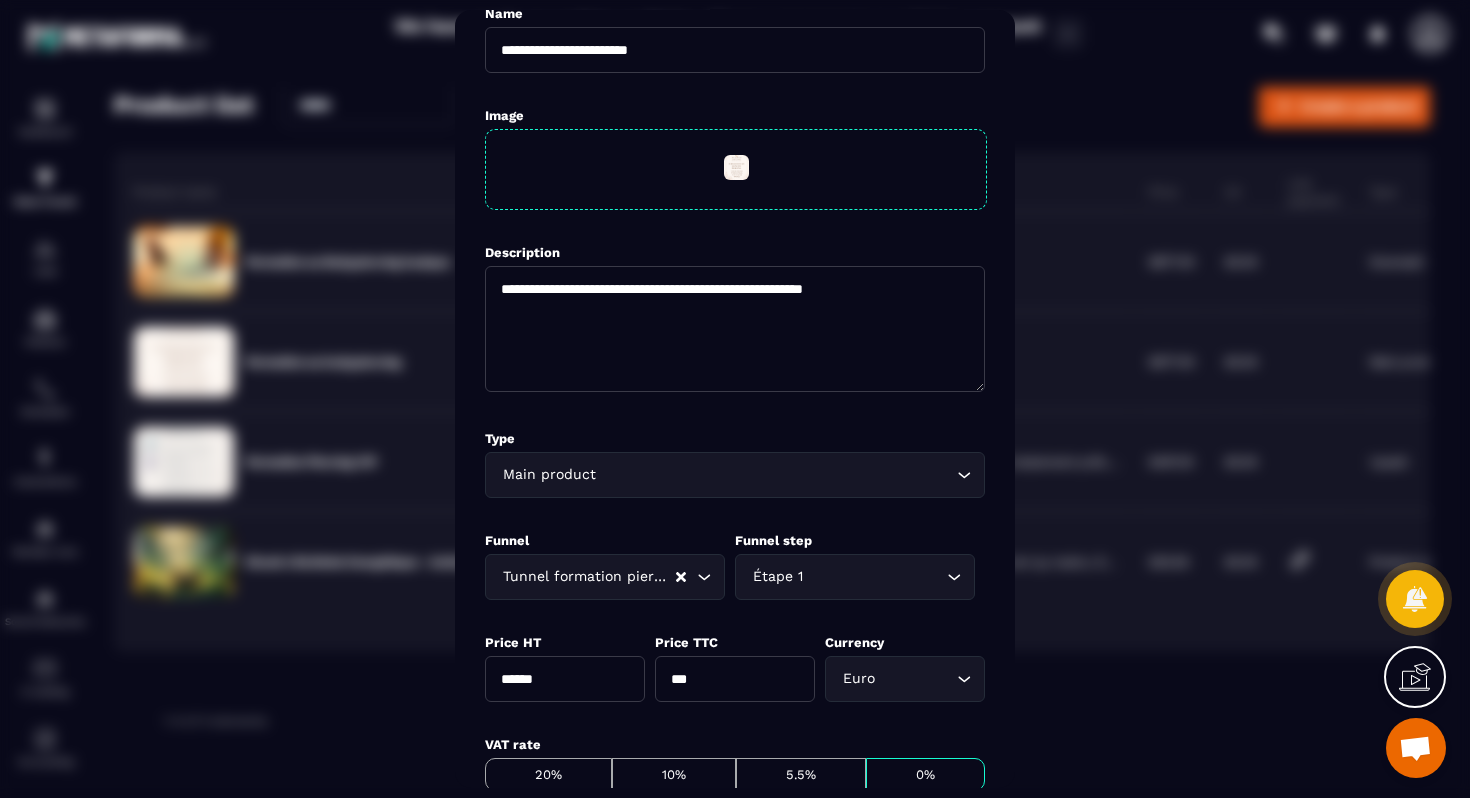 click on "Étape 1 Loading..." 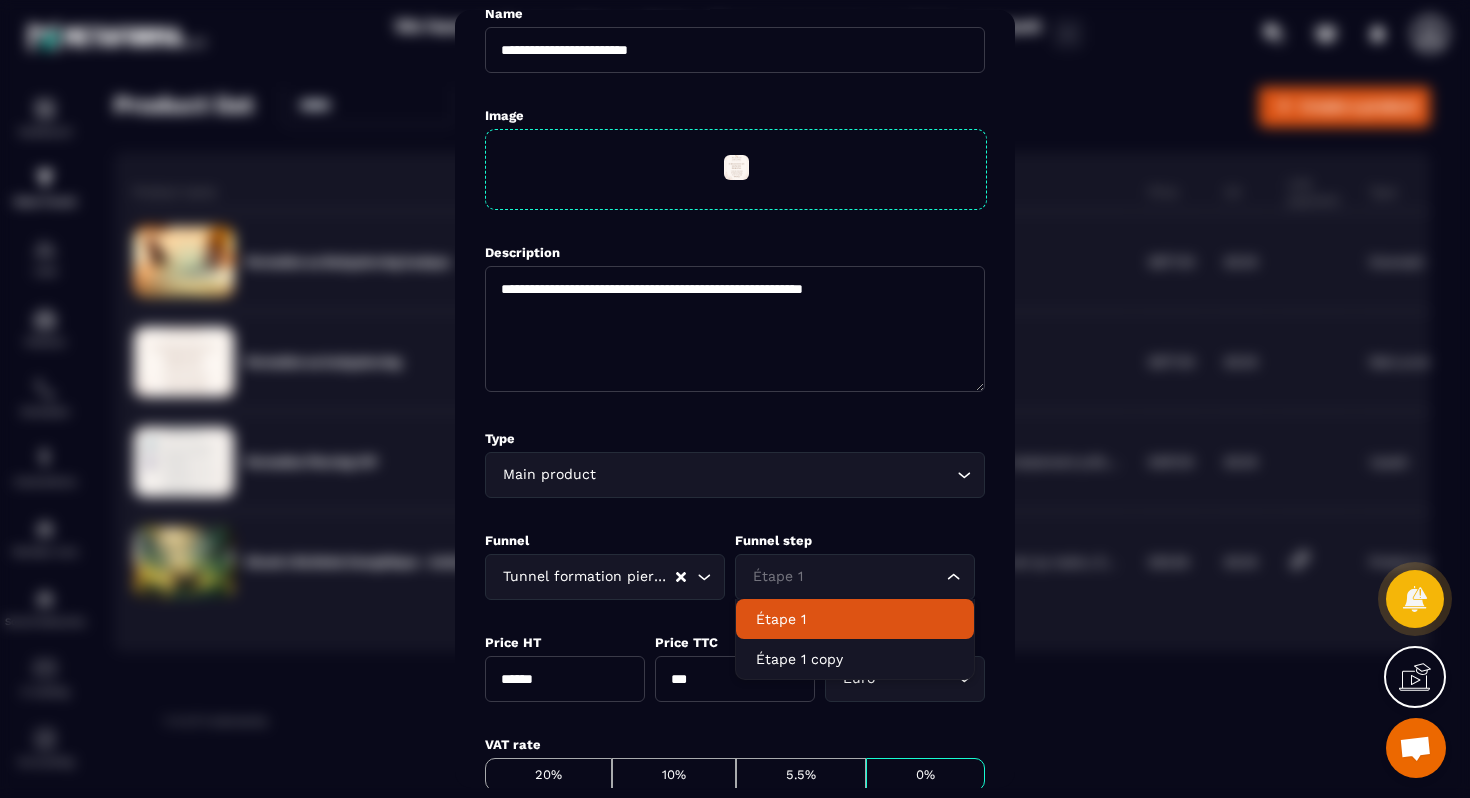 click on "Tunnel formation piercing" at bounding box center [586, 577] 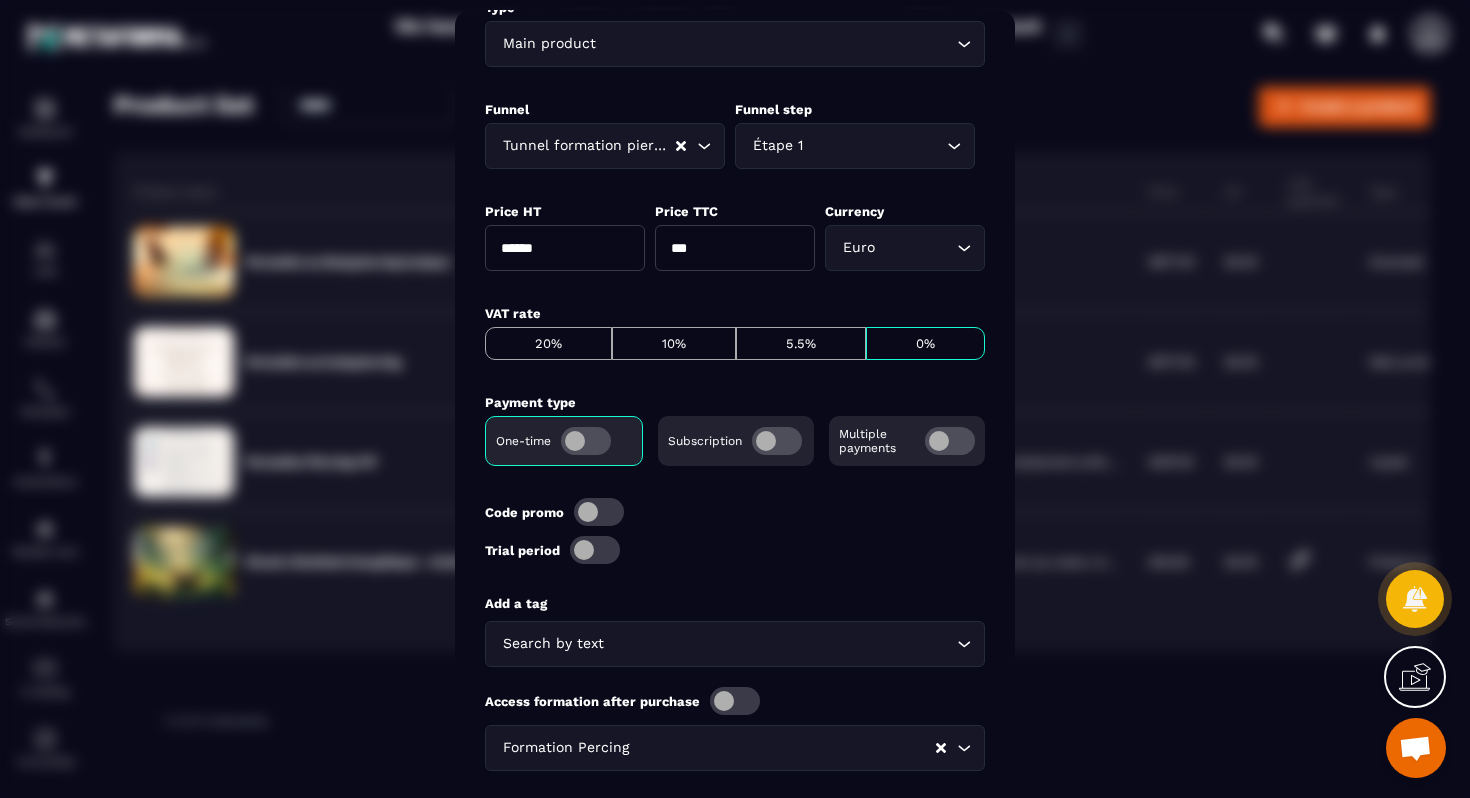 scroll, scrollTop: 574, scrollLeft: 0, axis: vertical 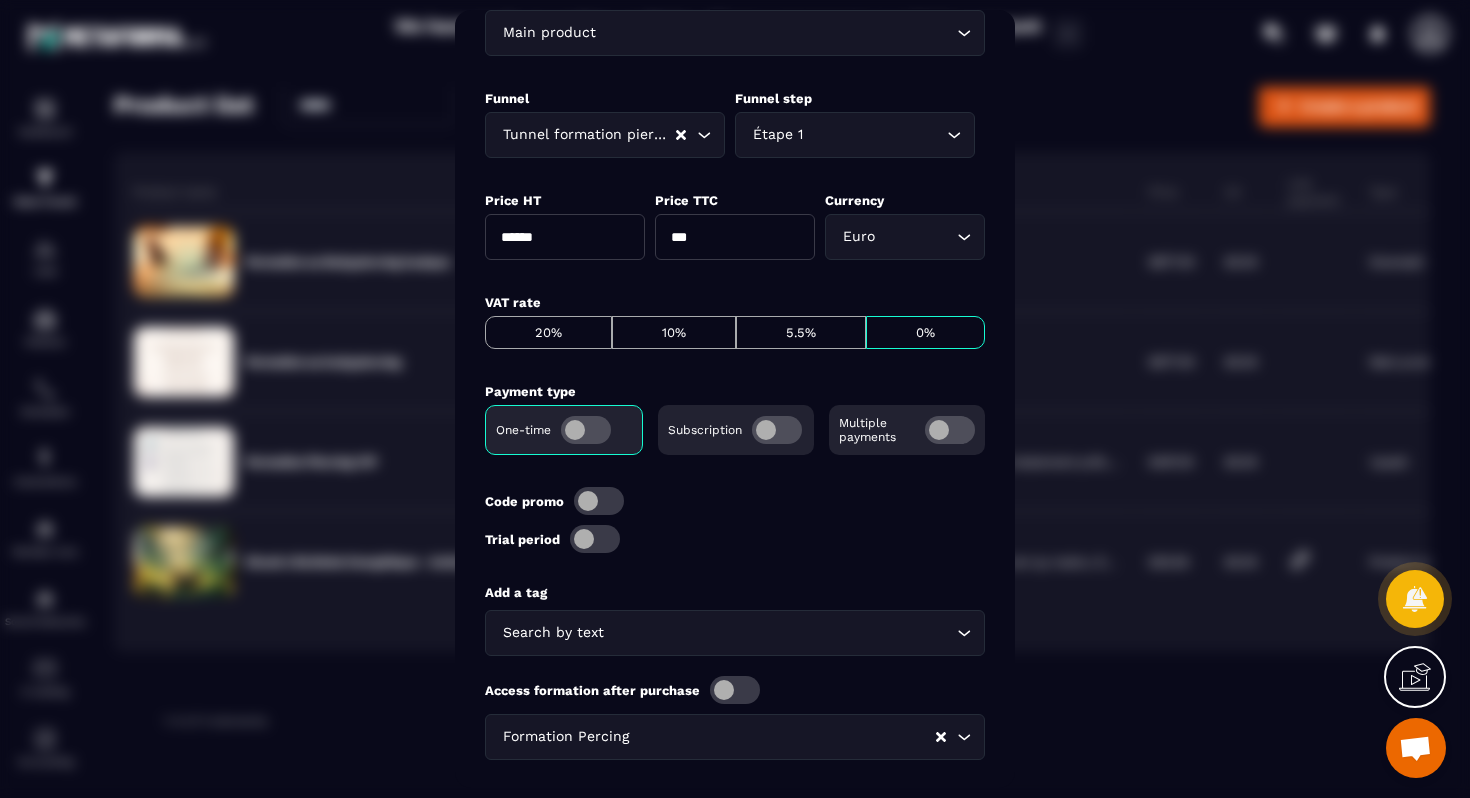 click at bounding box center [777, 430] 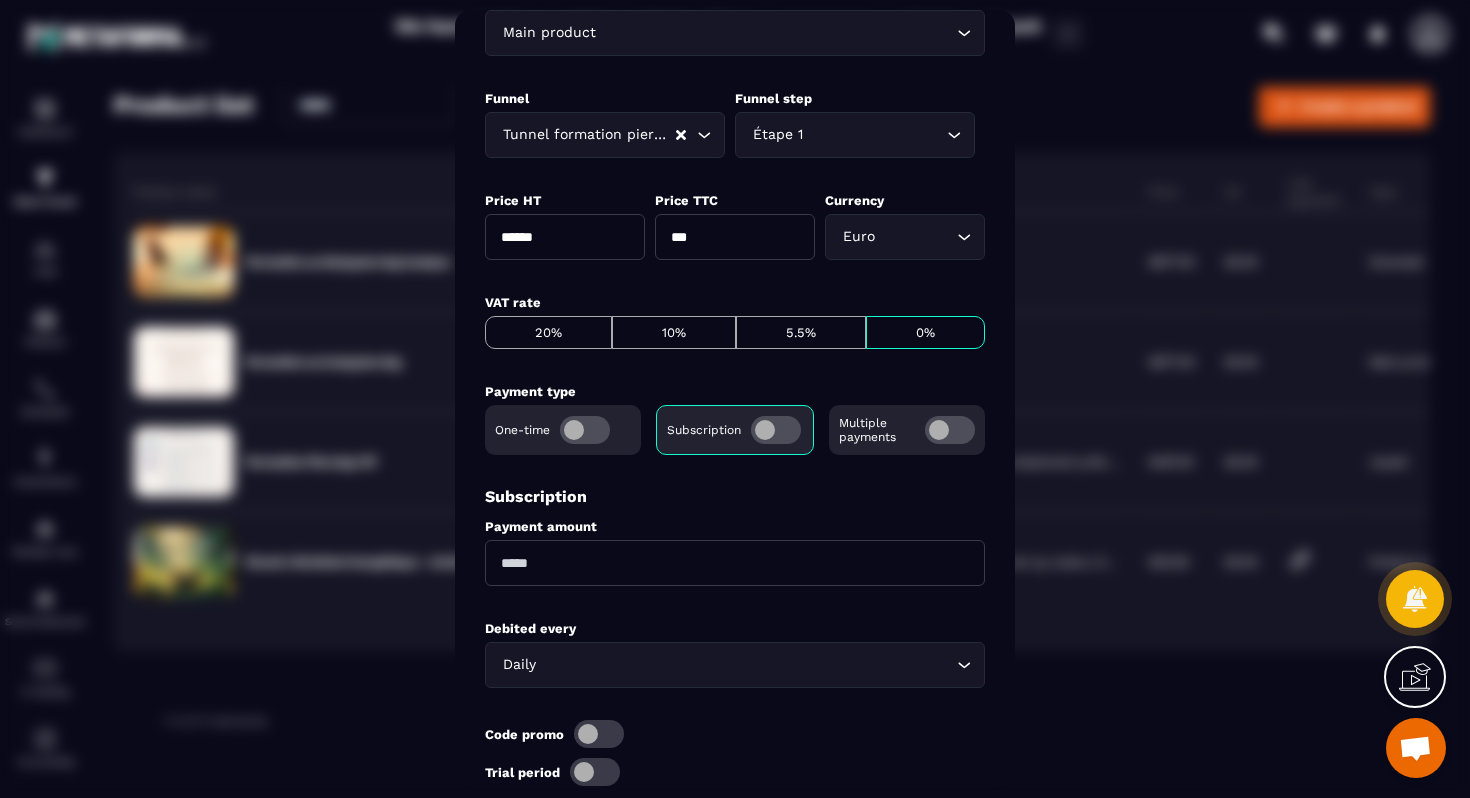 click at bounding box center [776, 430] 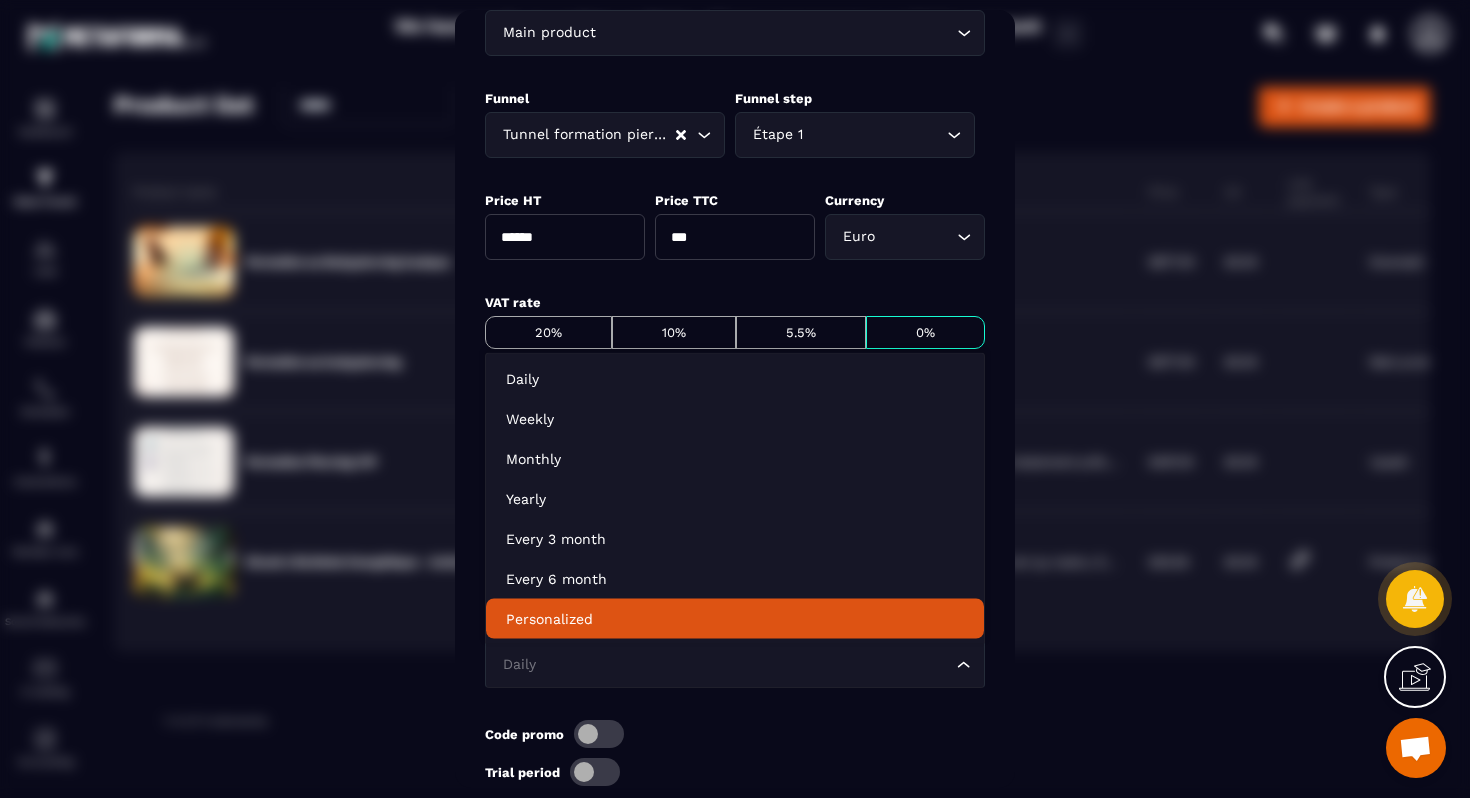 click 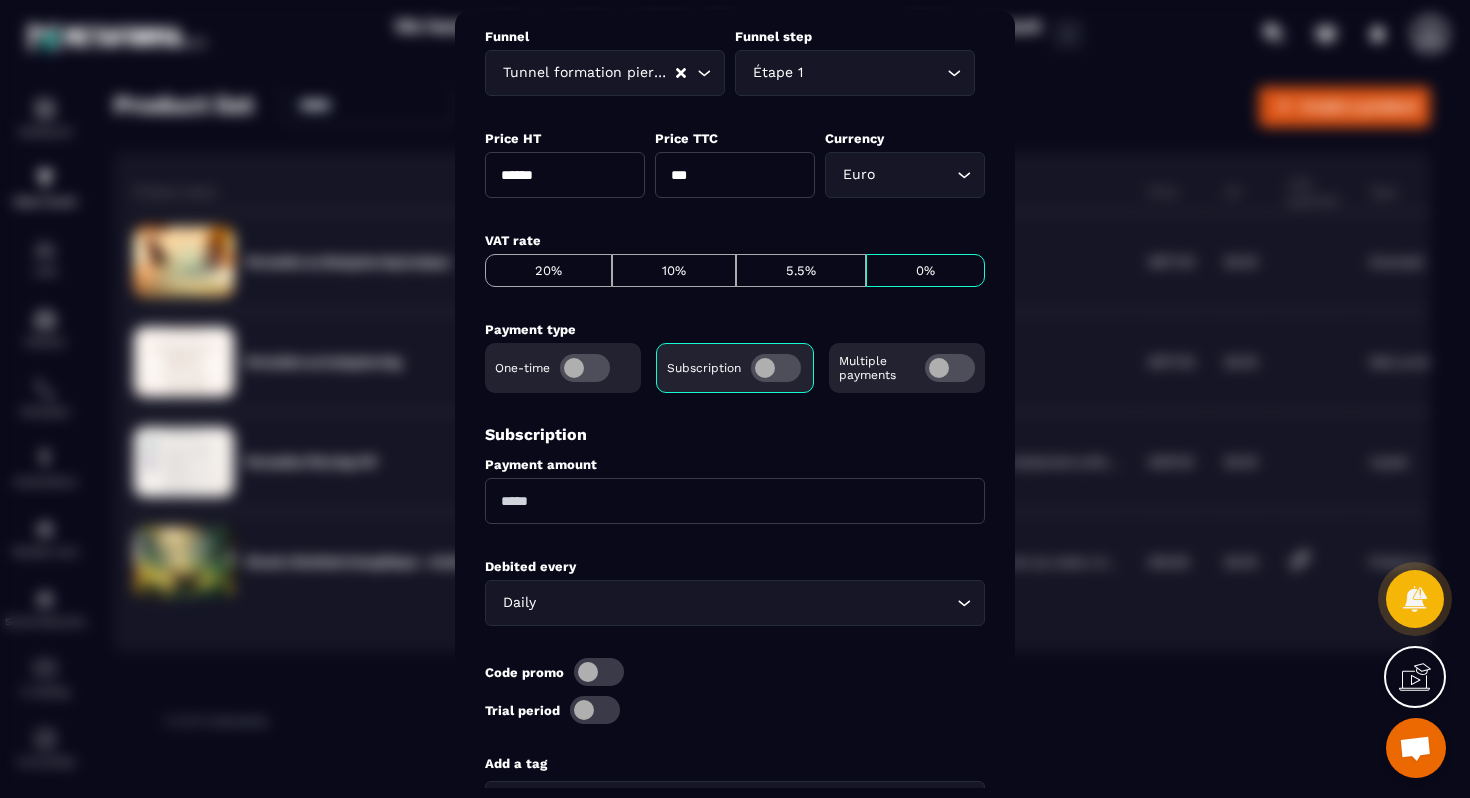 scroll, scrollTop: 904, scrollLeft: 0, axis: vertical 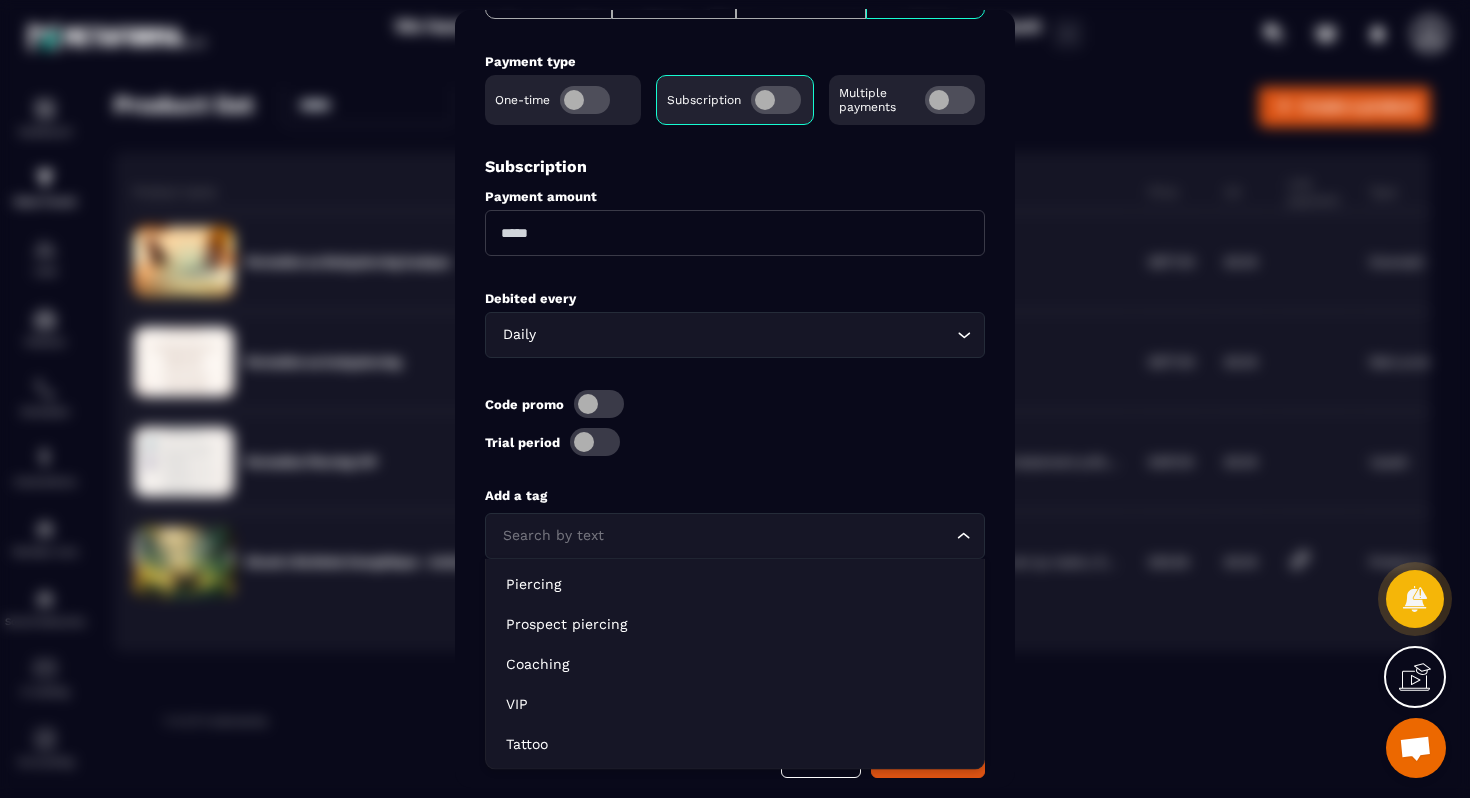 click 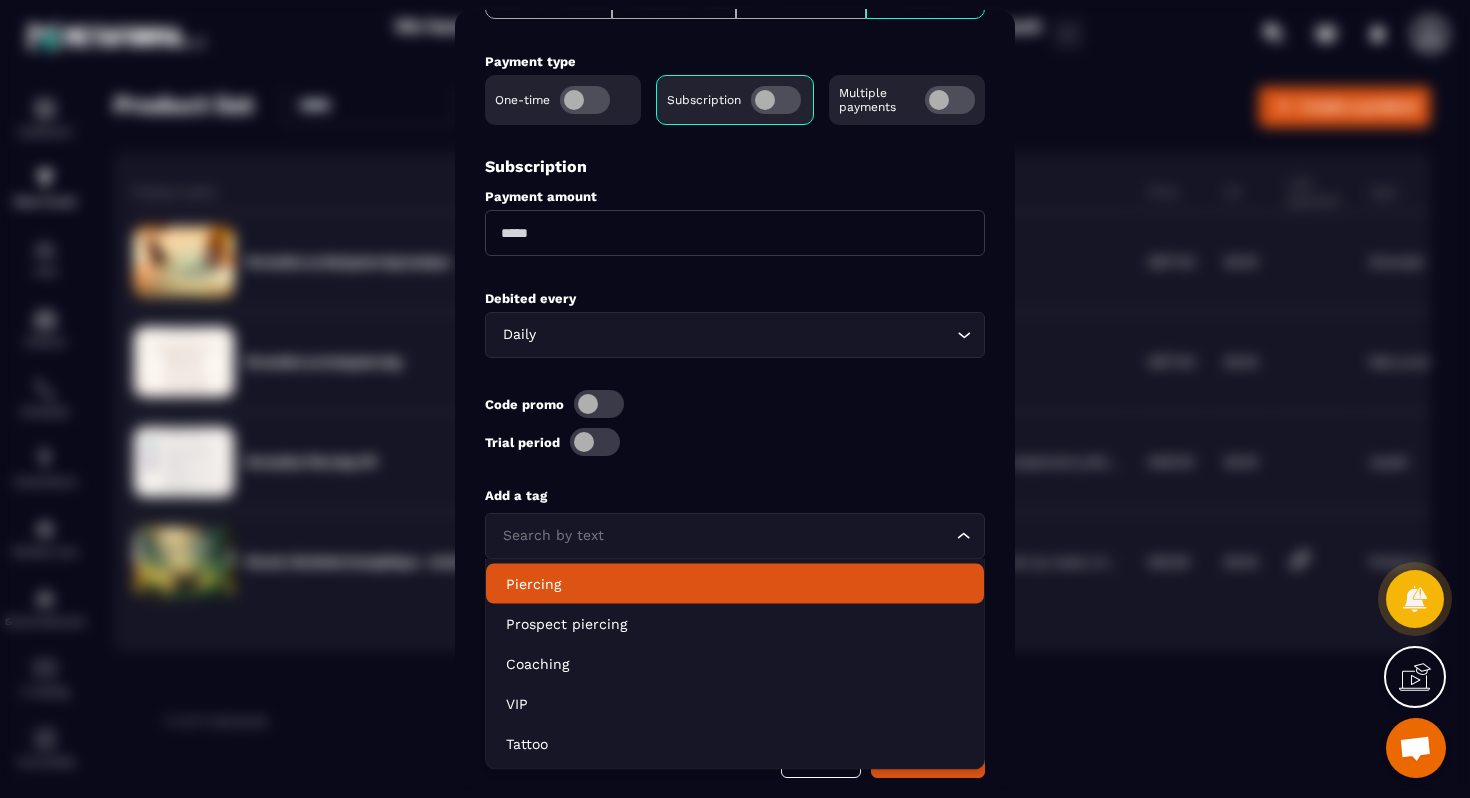 click on "Add a tag Search by text Loading... Access formation after purchase Formation Percing Loading..." at bounding box center (735, 575) 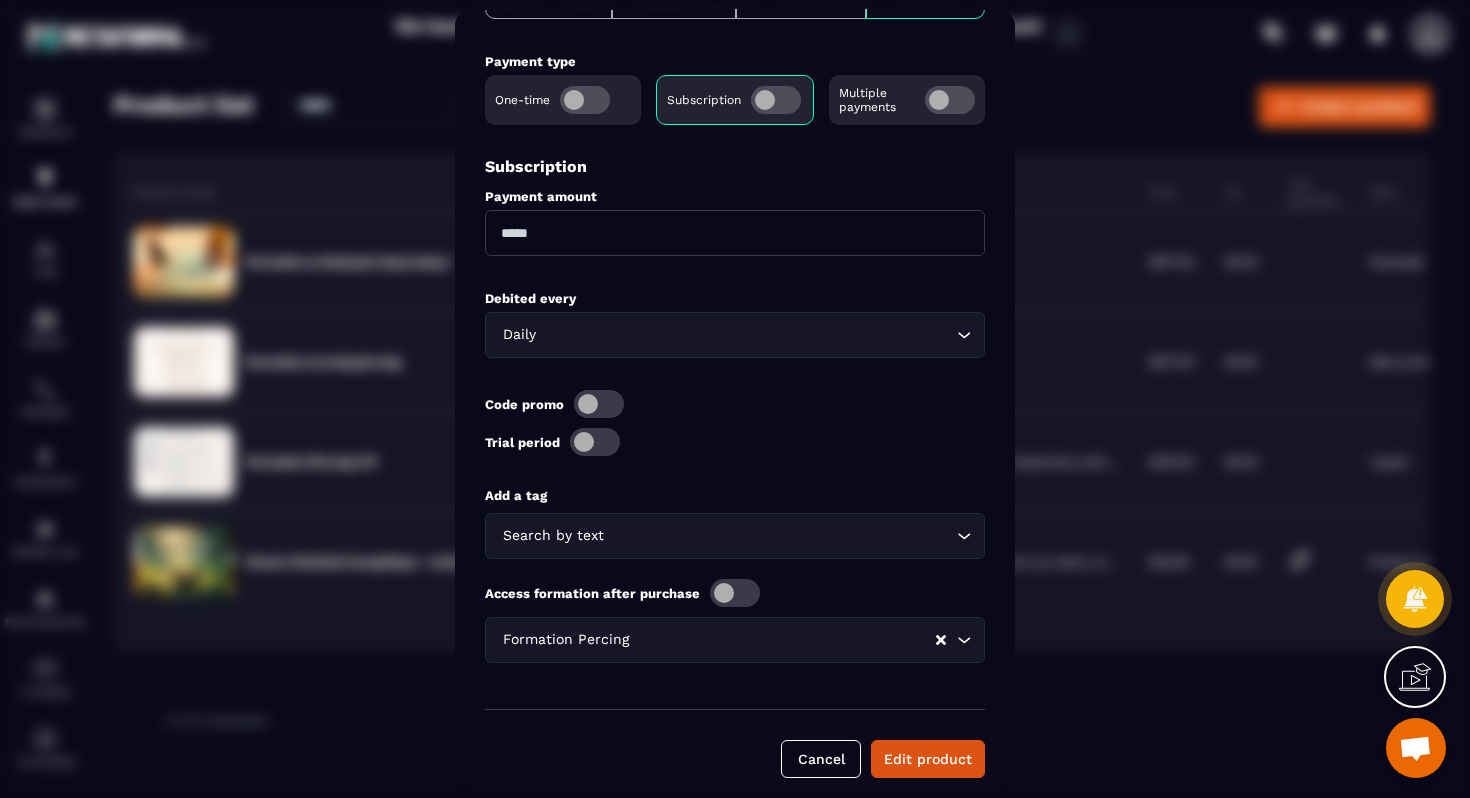 click 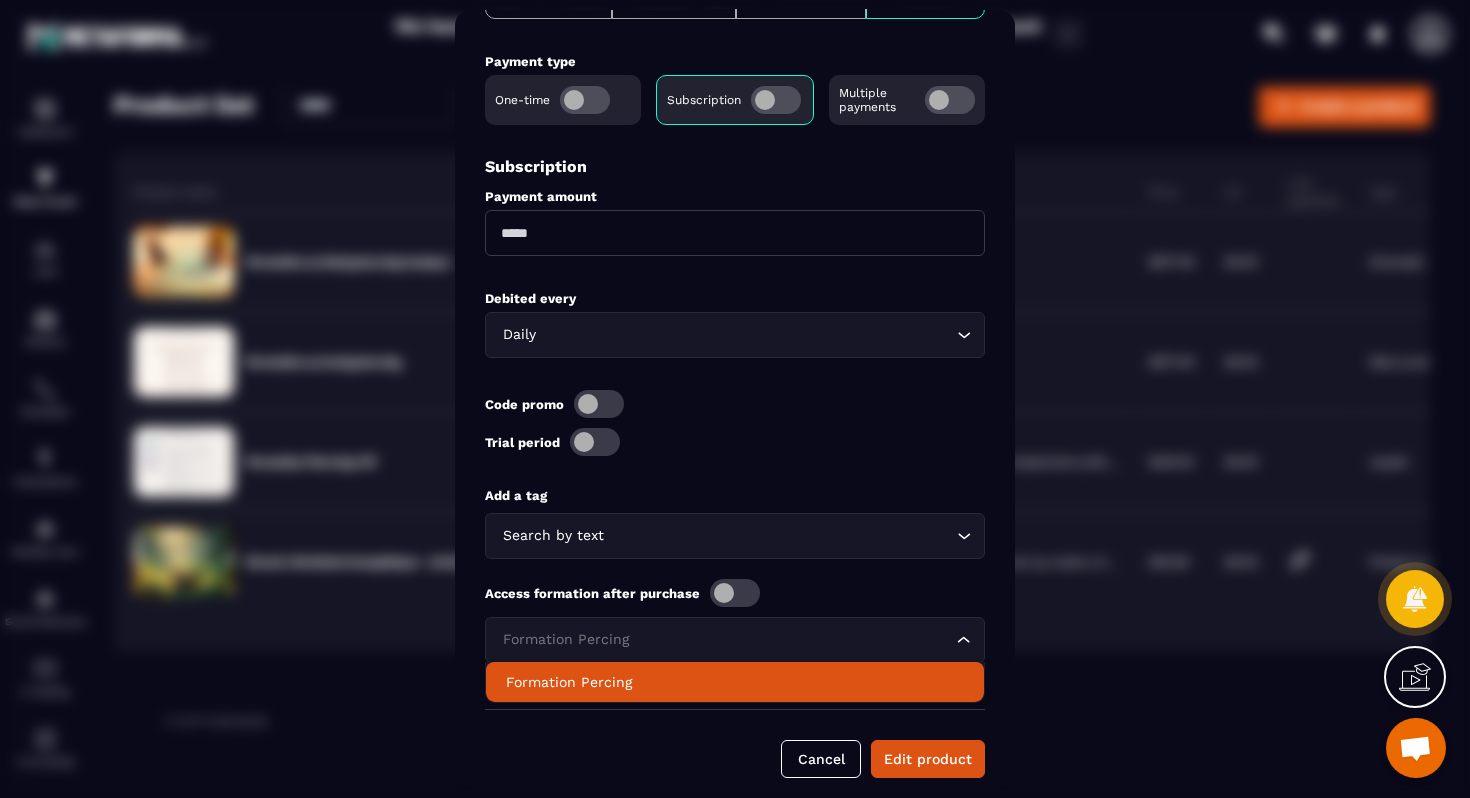 click on "Formation Percing" 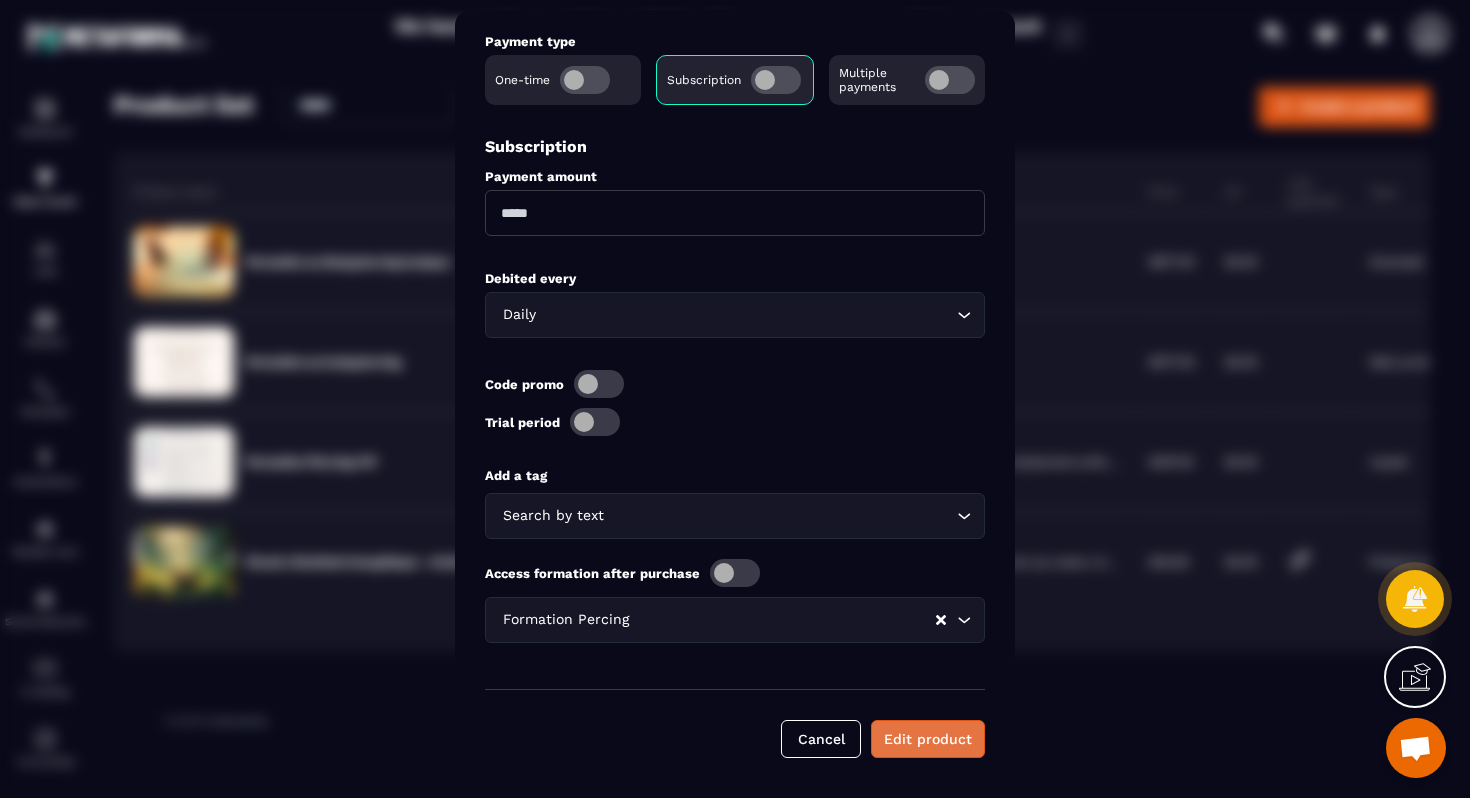 click on "Edit product" at bounding box center [928, 739] 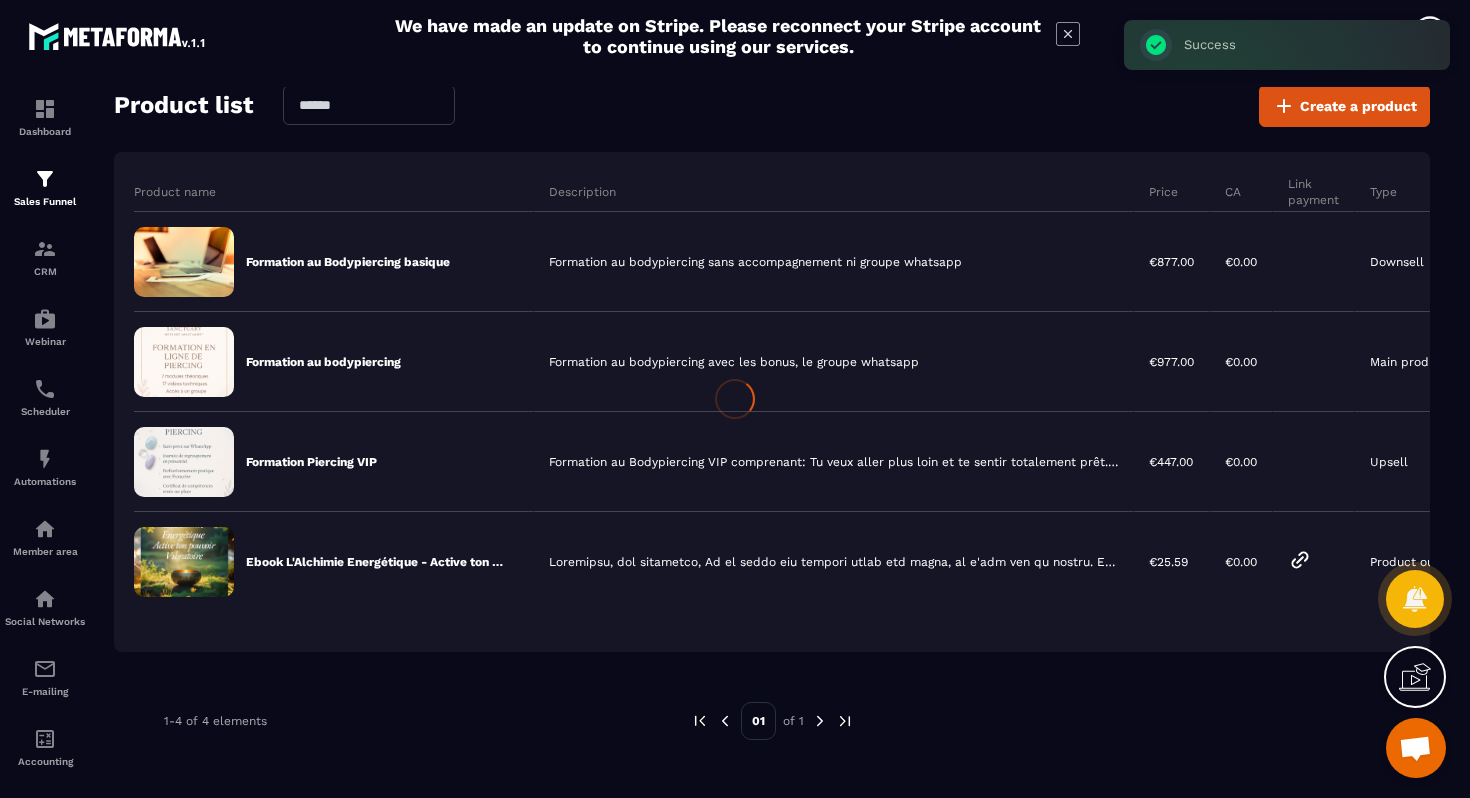 scroll, scrollTop: 924, scrollLeft: 0, axis: vertical 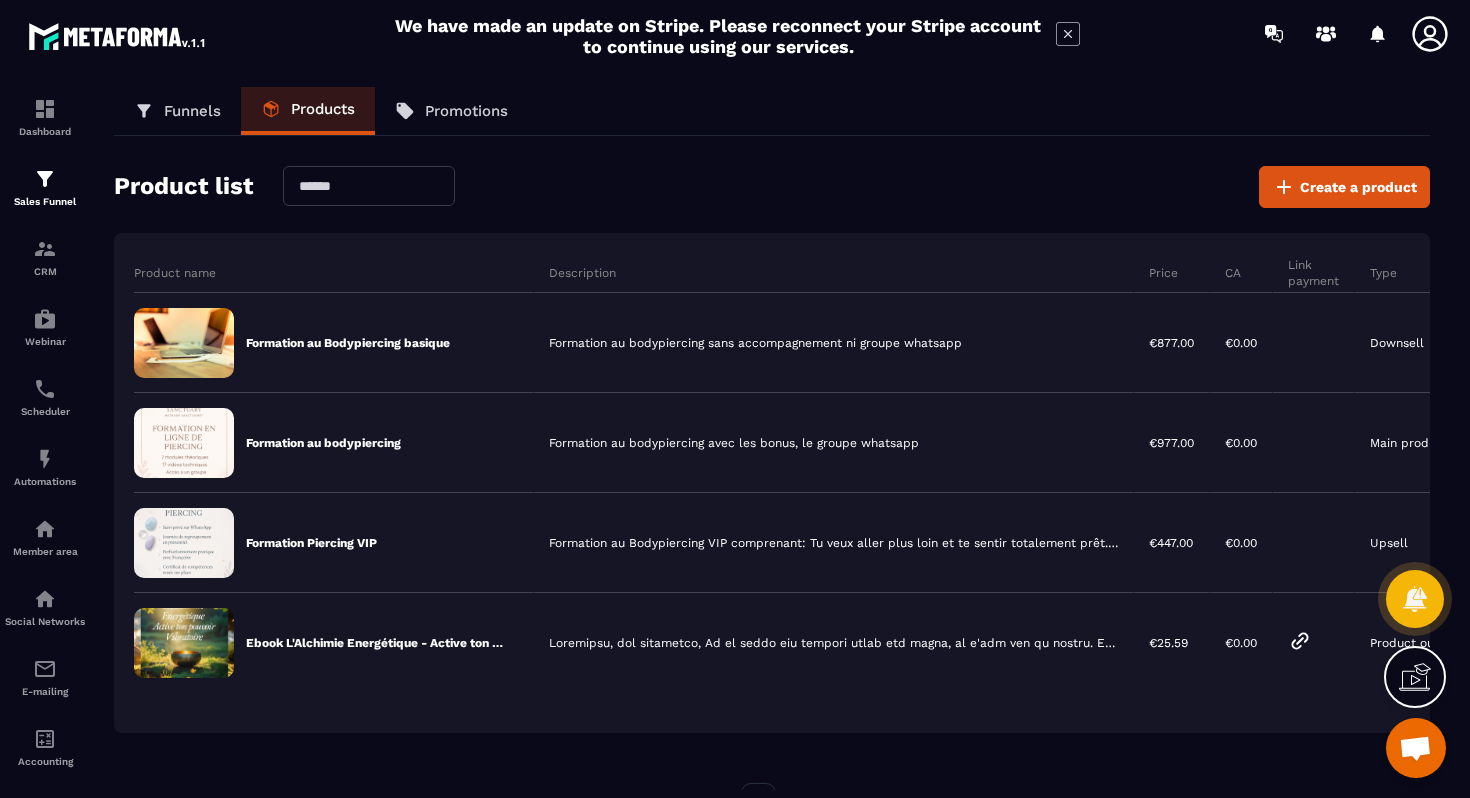 click on "Funnels" at bounding box center [192, 111] 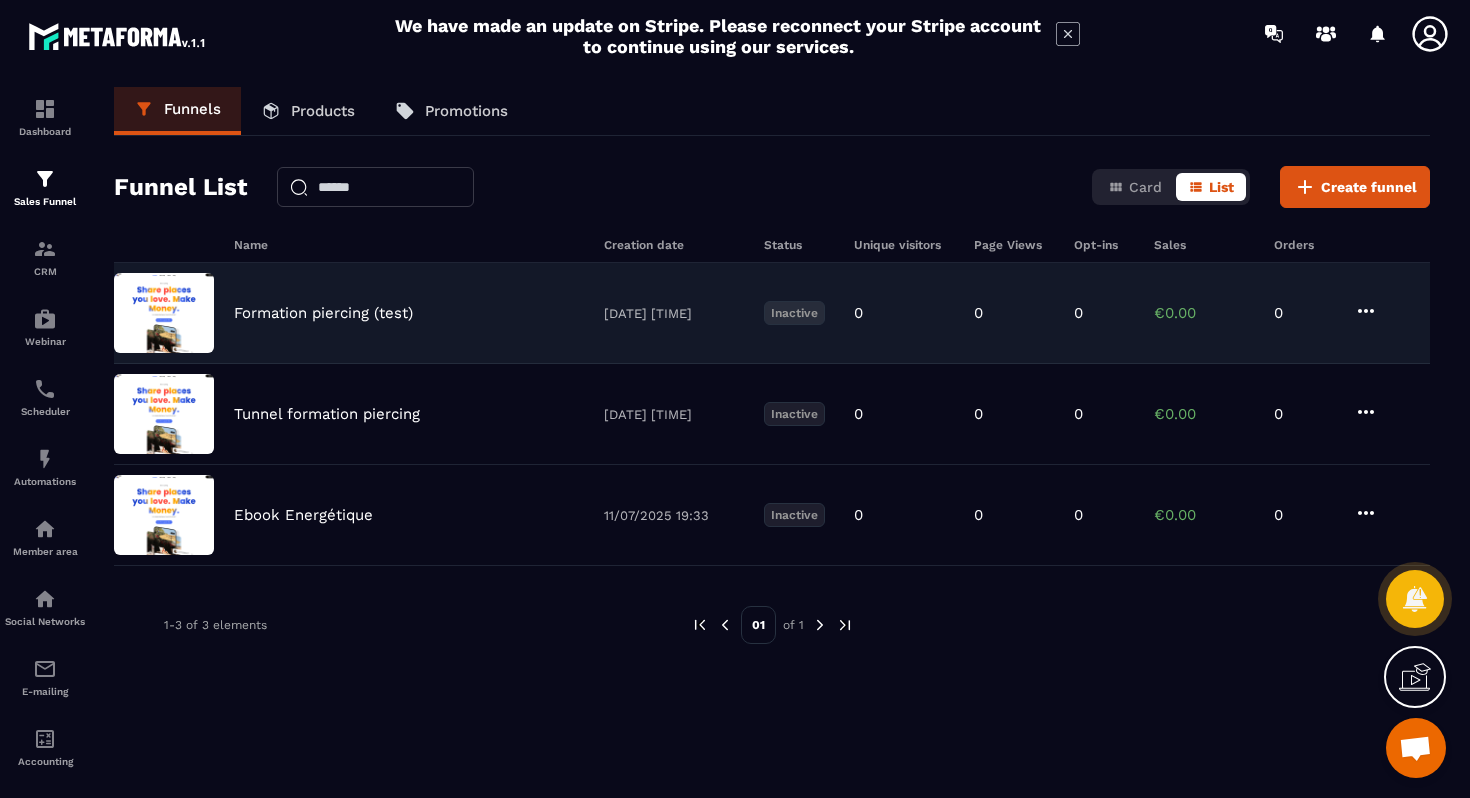 click on "Formation piercing (test)" at bounding box center [323, 313] 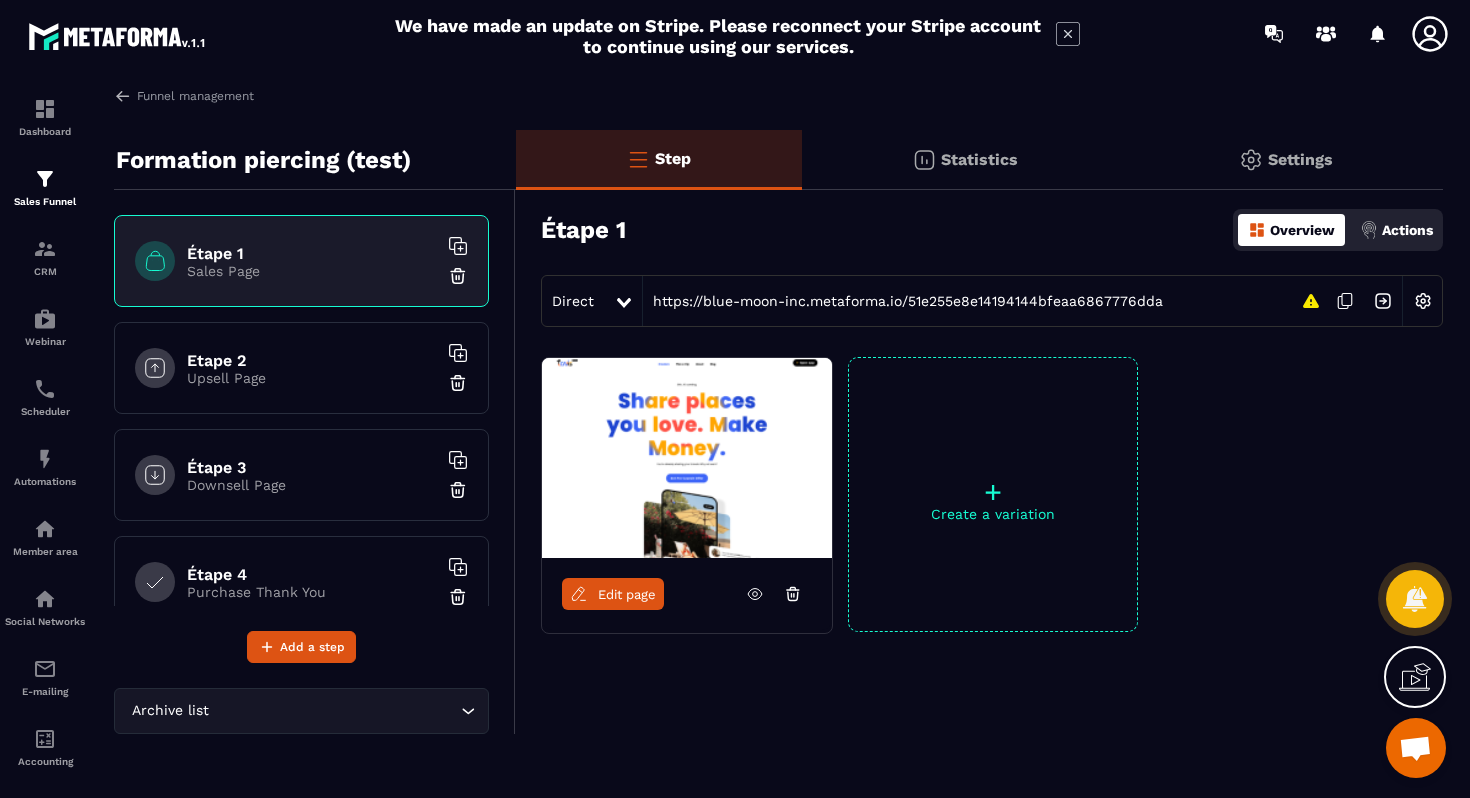 click at bounding box center [1383, 301] 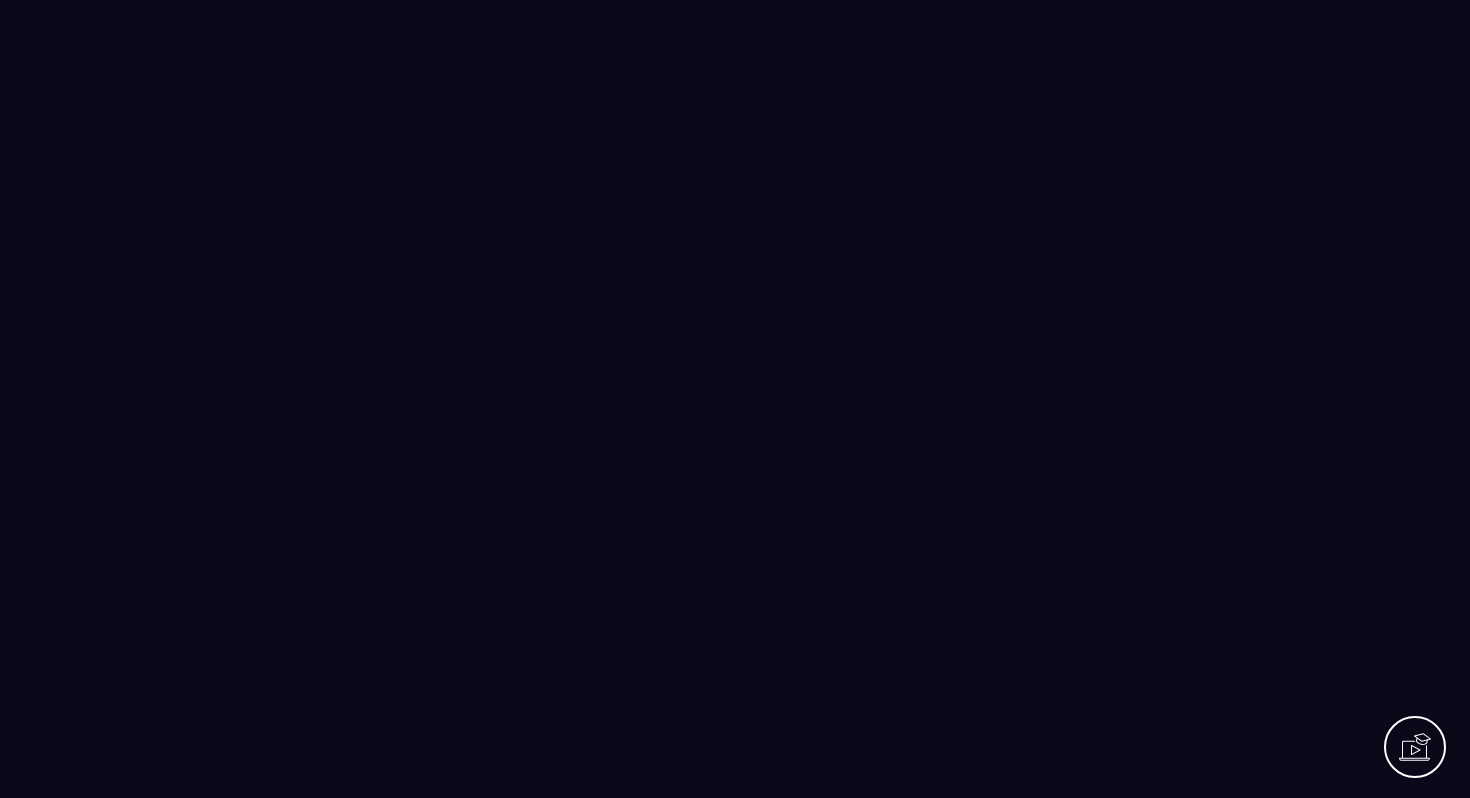 scroll, scrollTop: 0, scrollLeft: 0, axis: both 